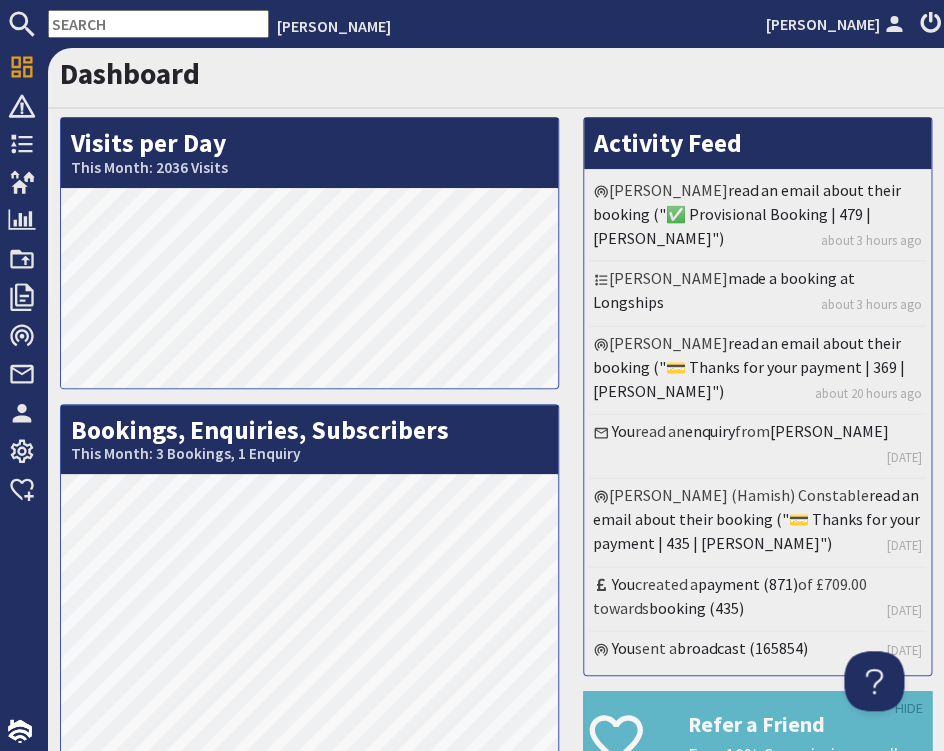 scroll, scrollTop: 0, scrollLeft: 0, axis: both 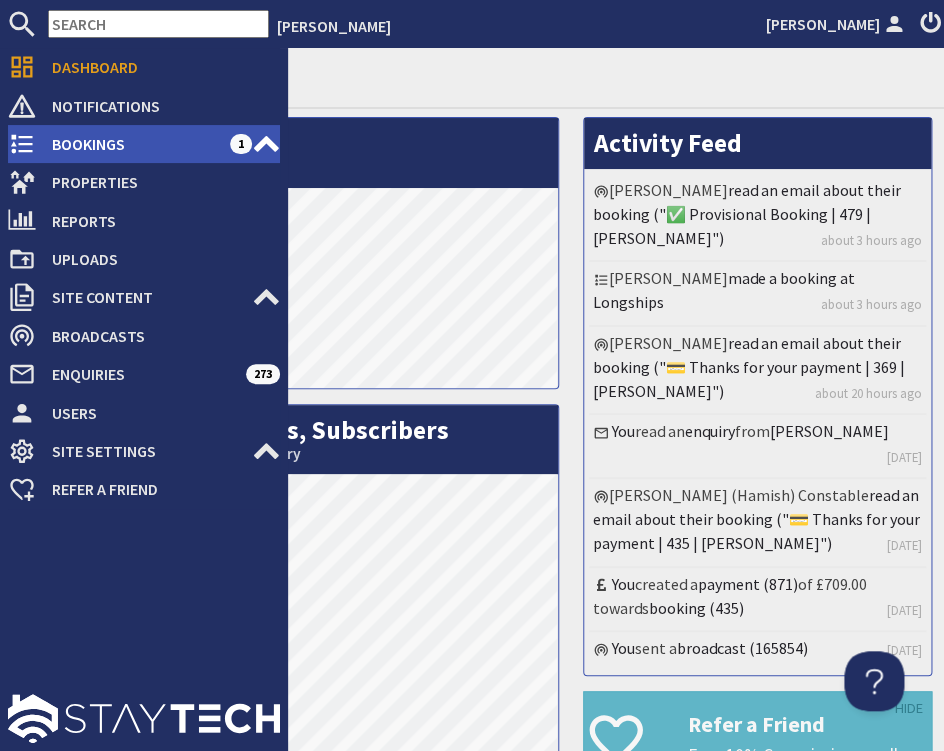 click on "Bookings" at bounding box center [133, 144] 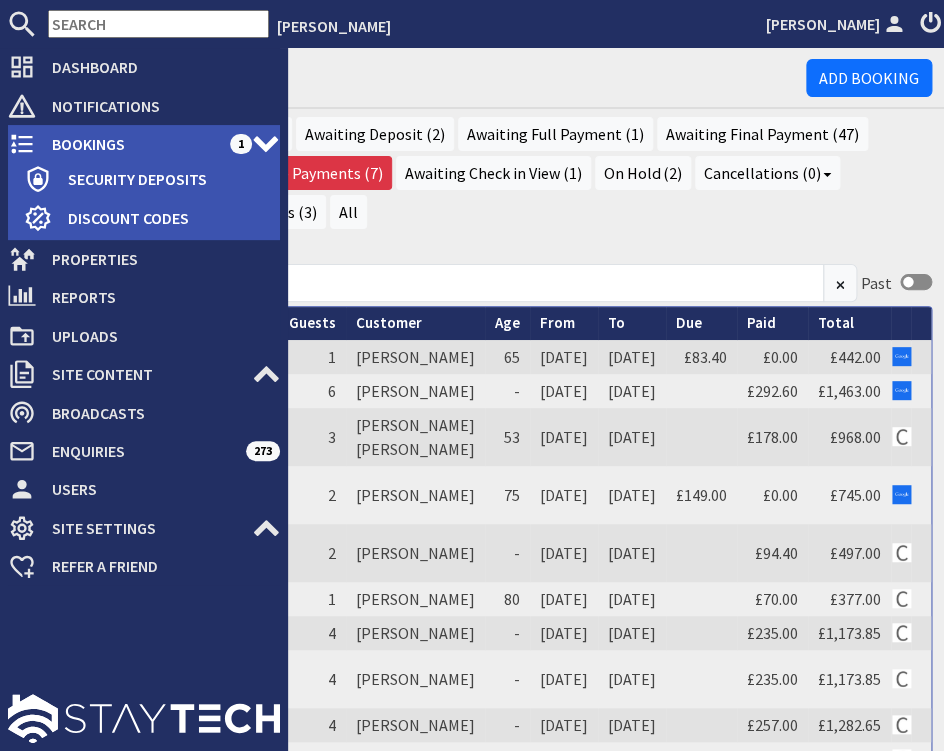 scroll, scrollTop: 0, scrollLeft: 0, axis: both 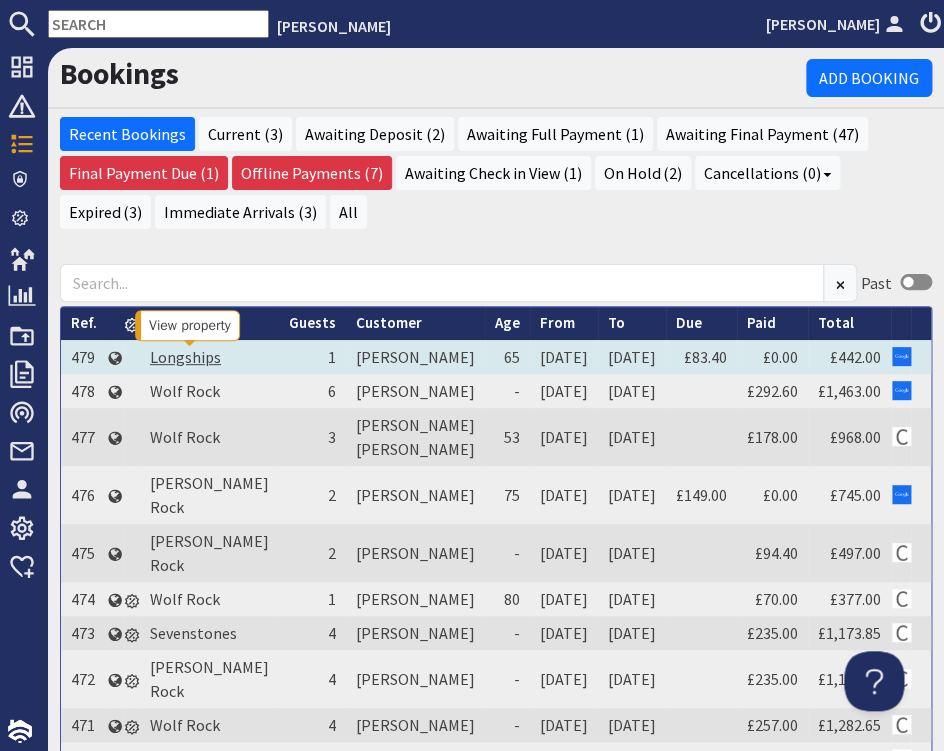 click on "Longships" at bounding box center (185, 357) 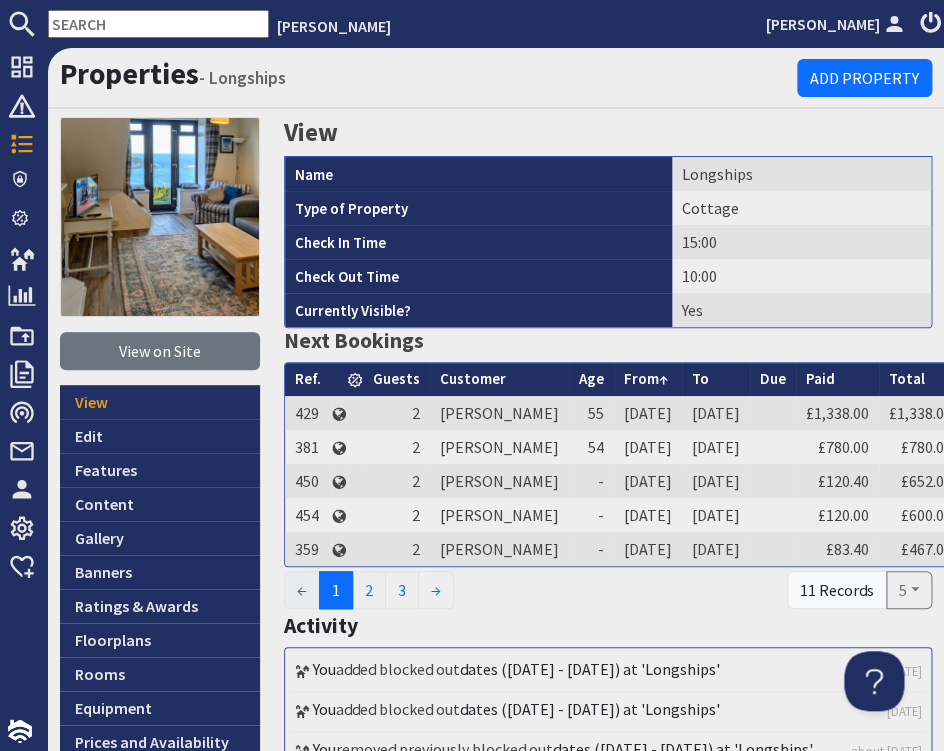 scroll, scrollTop: 0, scrollLeft: 0, axis: both 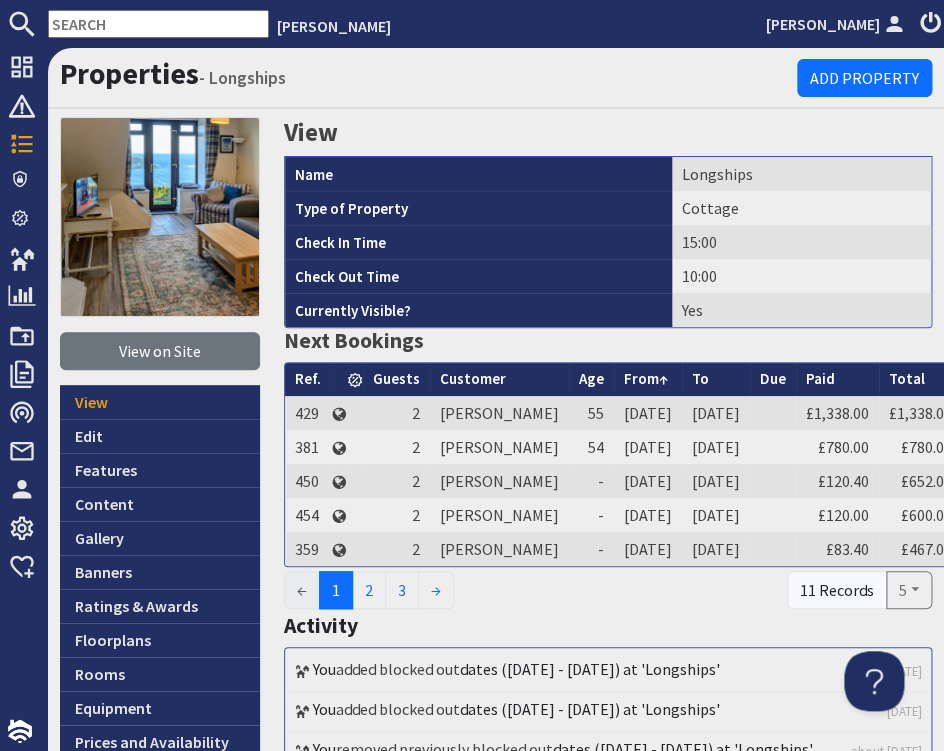 click on "Properties  - Longships" at bounding box center (428, 73) 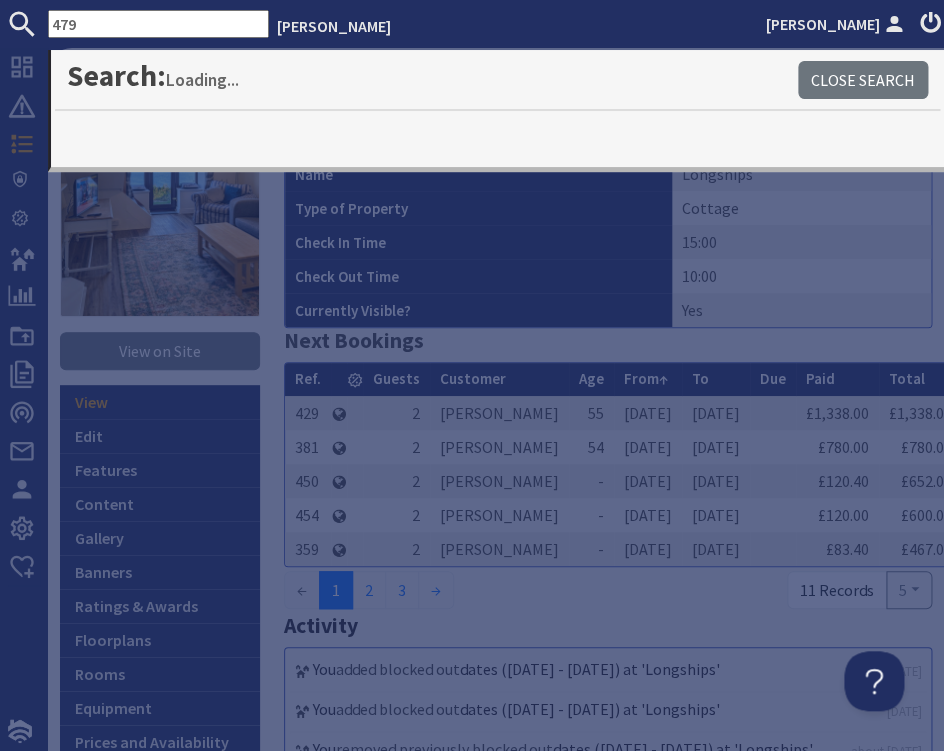 type on "479" 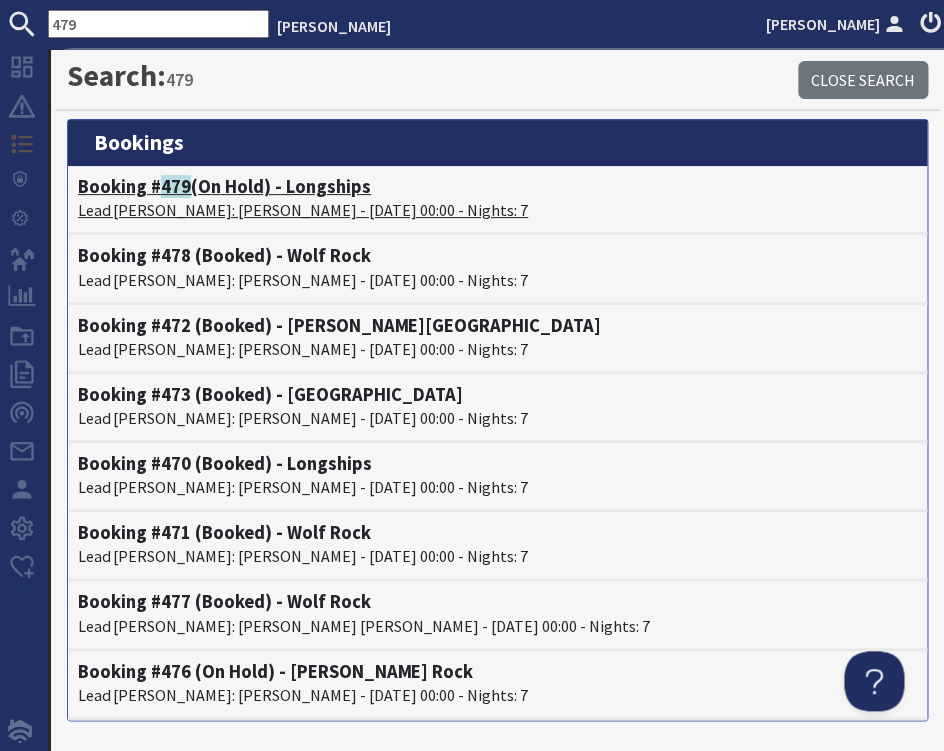 click on "Booking # 479  (On Hold) - Longships" at bounding box center (497, 187) 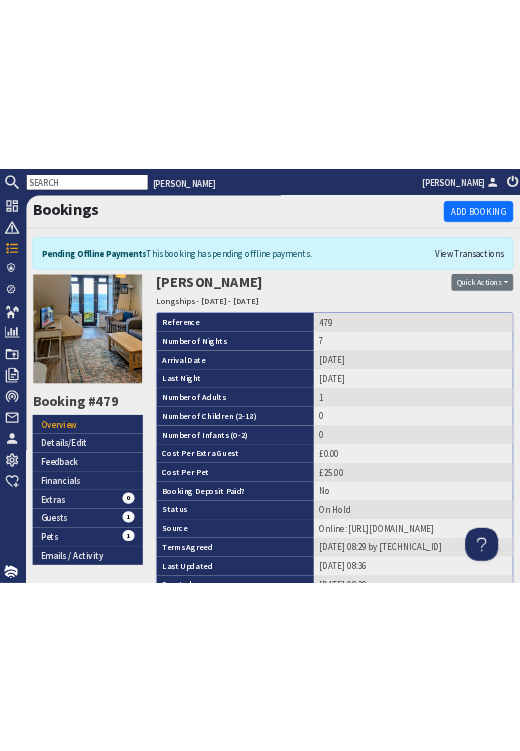 scroll, scrollTop: 0, scrollLeft: 0, axis: both 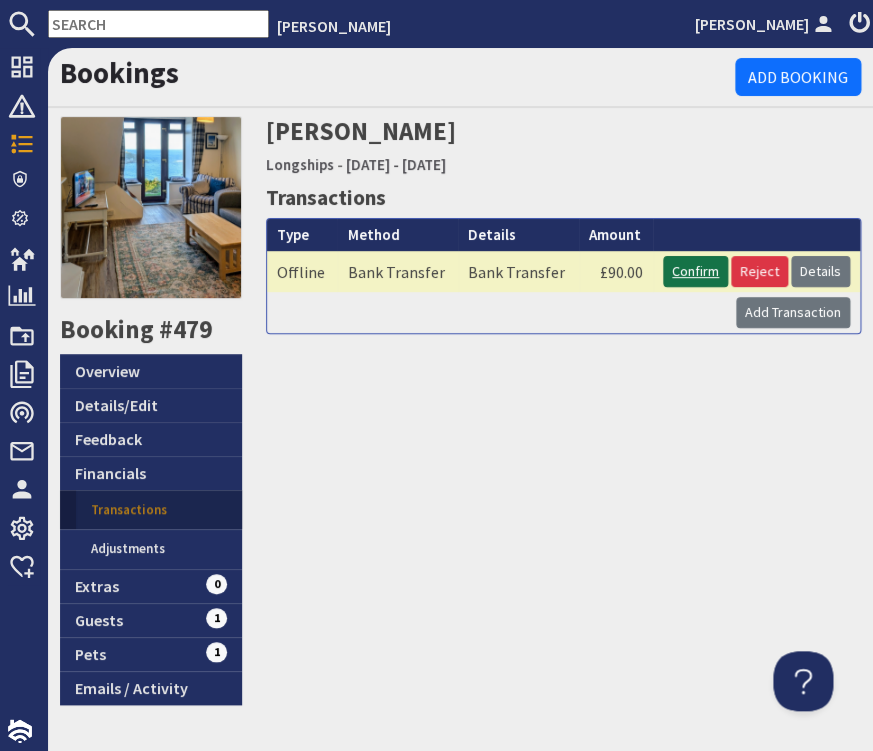 click on "Confirm" at bounding box center (695, 271) 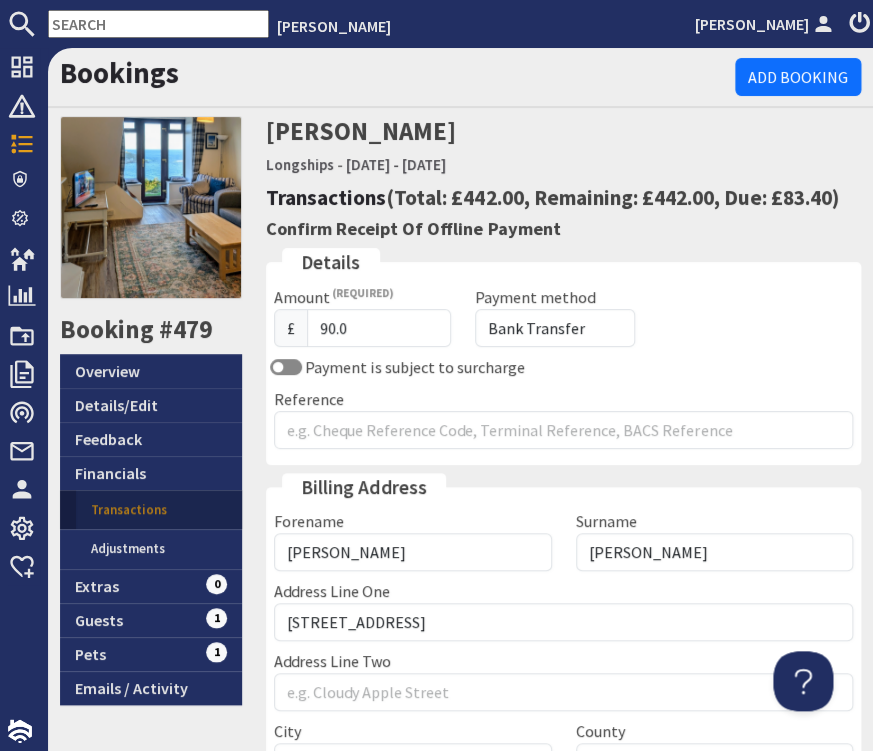 scroll, scrollTop: 0, scrollLeft: 0, axis: both 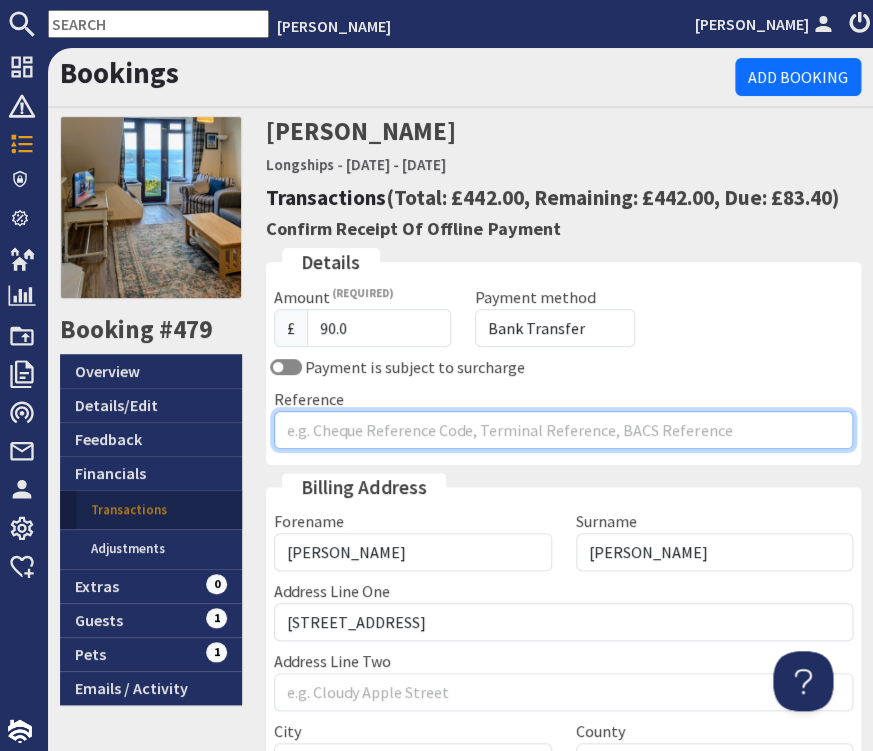 click on "Reference" at bounding box center [563, 430] 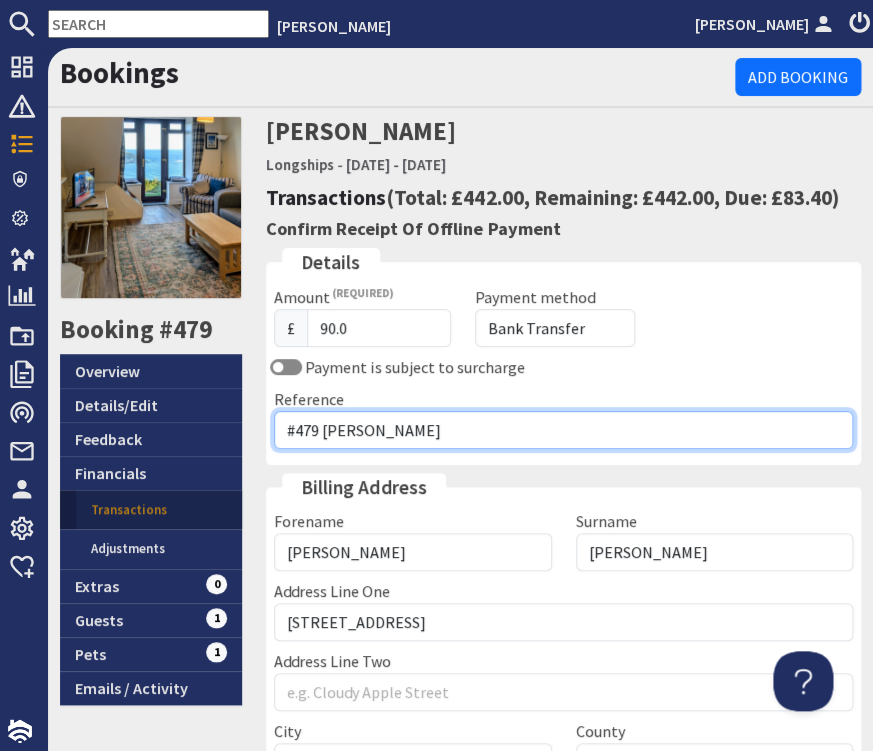 type on "#479 Baker" 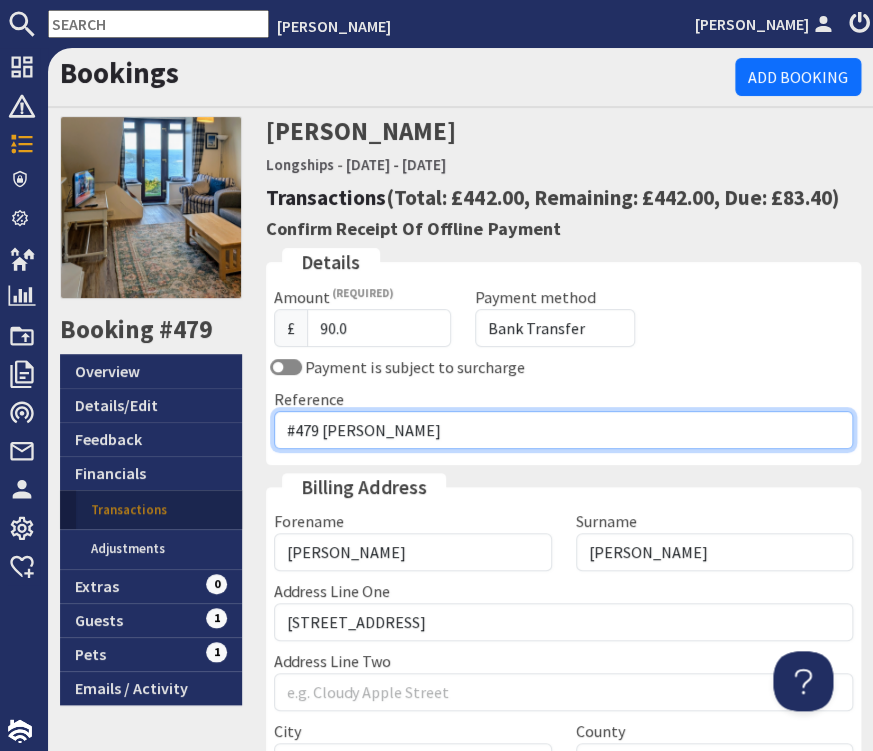 click on "Confirm" at bounding box center [662, 894] 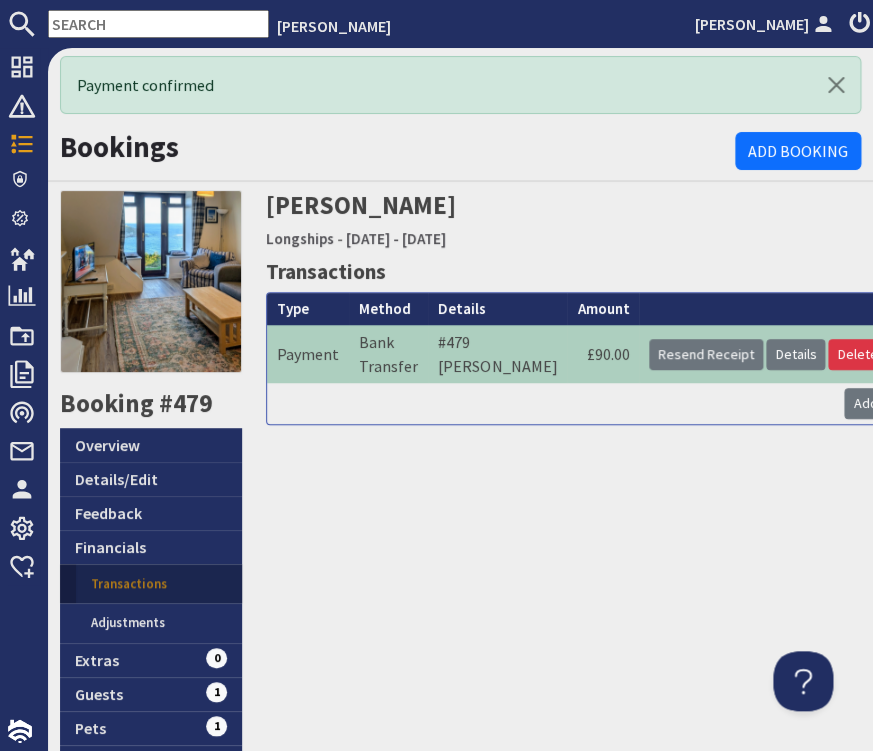 scroll, scrollTop: 0, scrollLeft: 0, axis: both 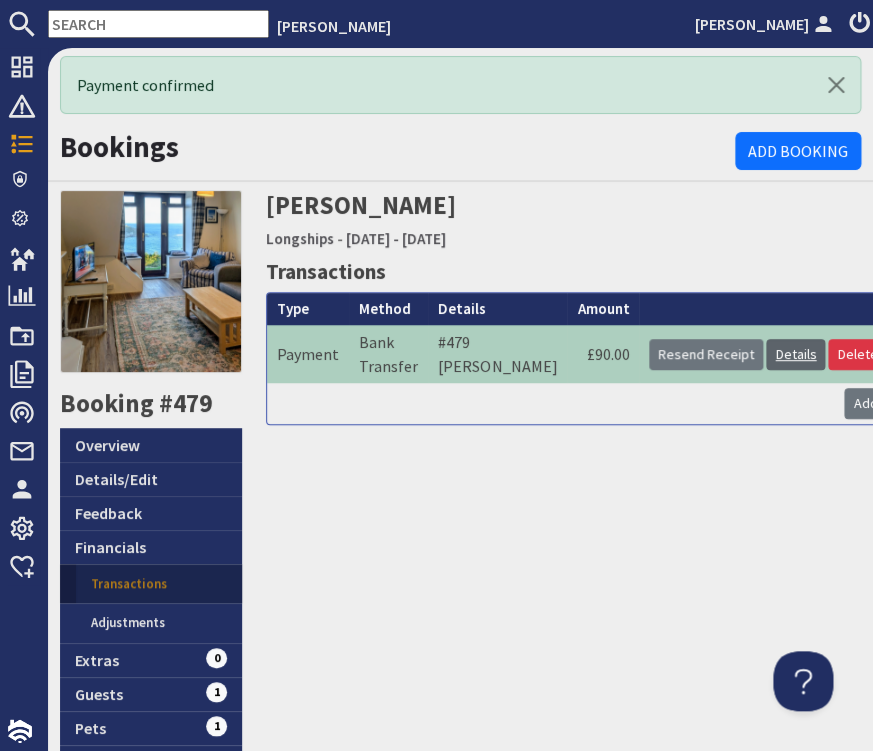 click on "Details" at bounding box center [795, 354] 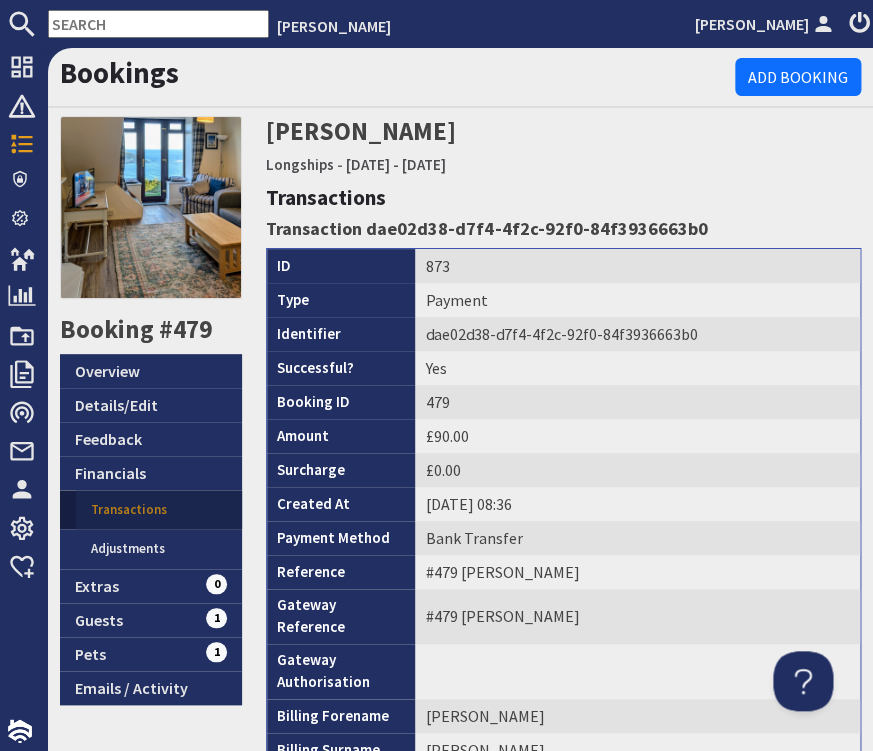 scroll, scrollTop: 0, scrollLeft: 0, axis: both 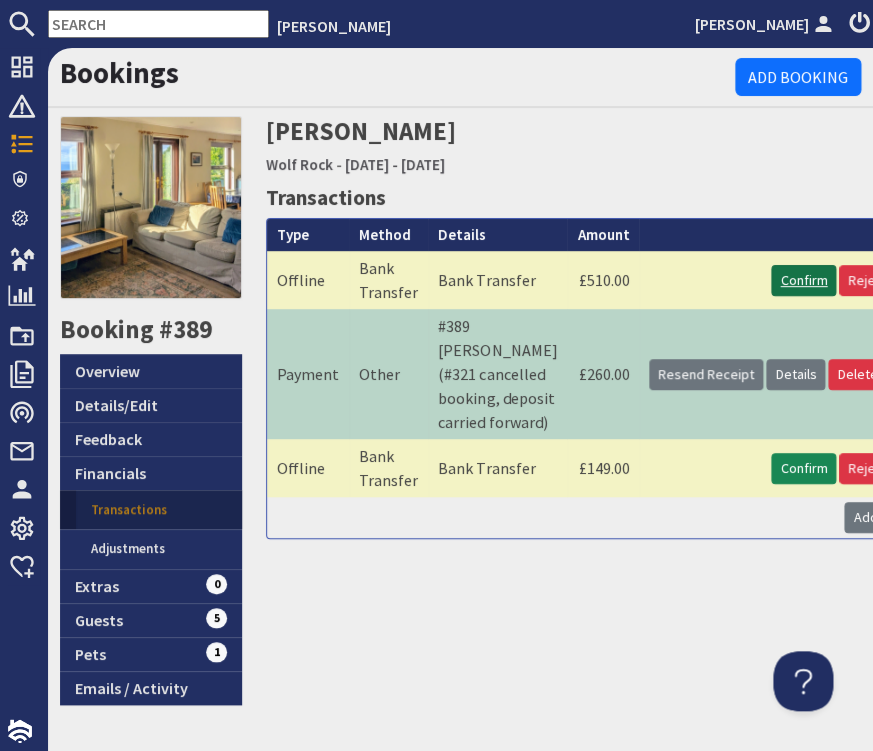 click on "Confirm" at bounding box center (803, 280) 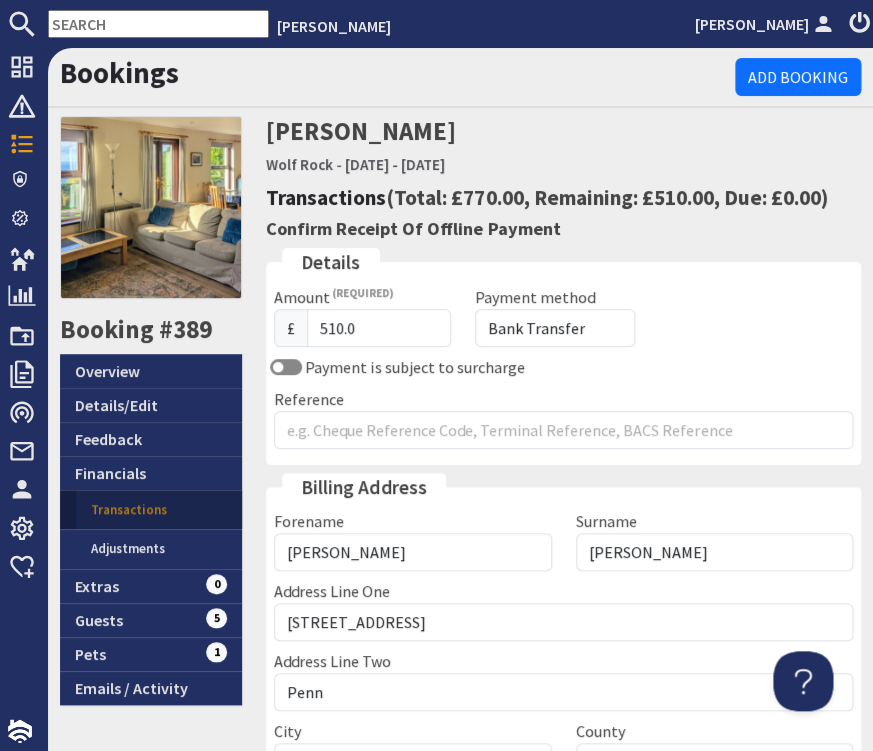 scroll, scrollTop: 0, scrollLeft: 0, axis: both 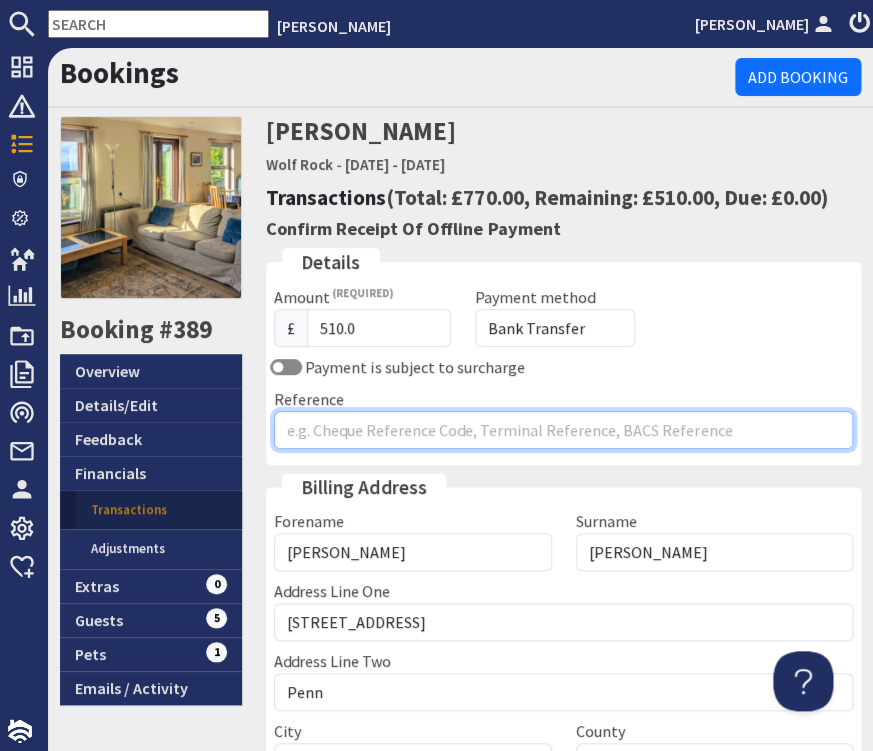 click on "Reference" at bounding box center [563, 430] 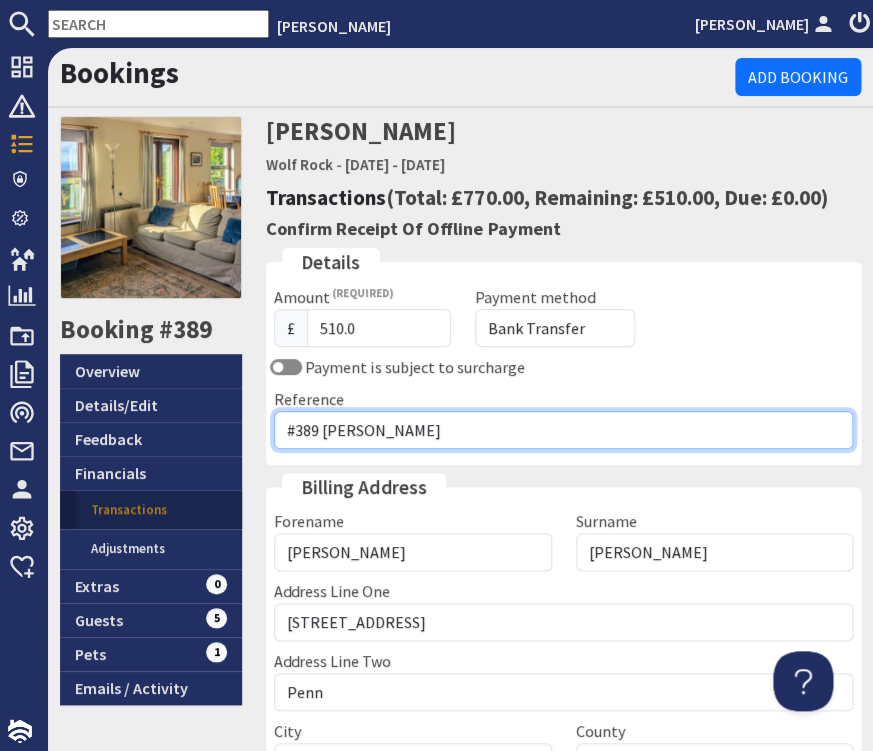 scroll, scrollTop: 273, scrollLeft: 0, axis: vertical 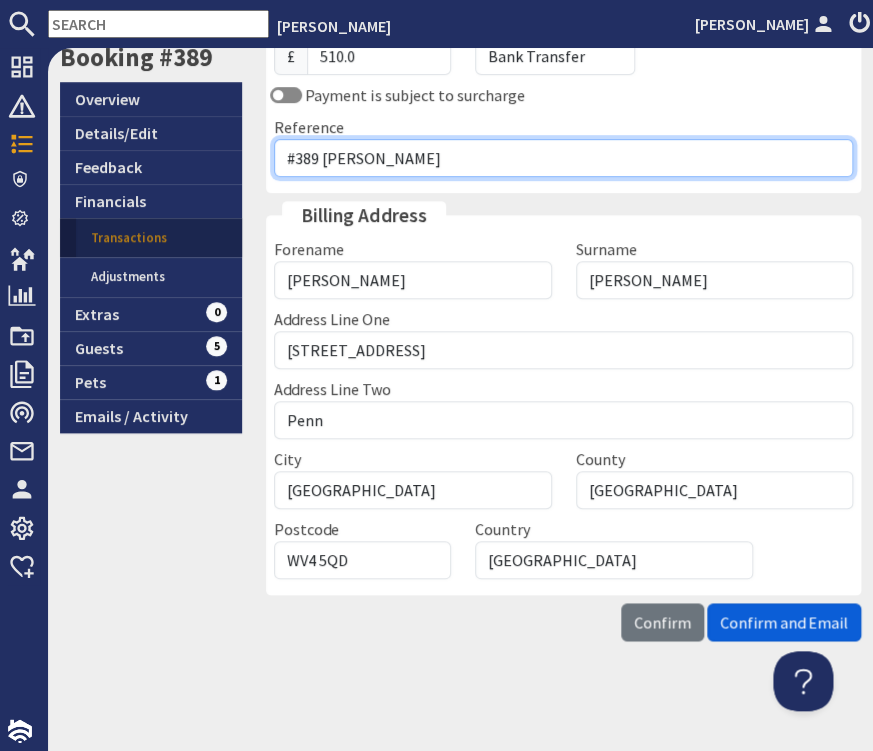 type on "#389 [PERSON_NAME]" 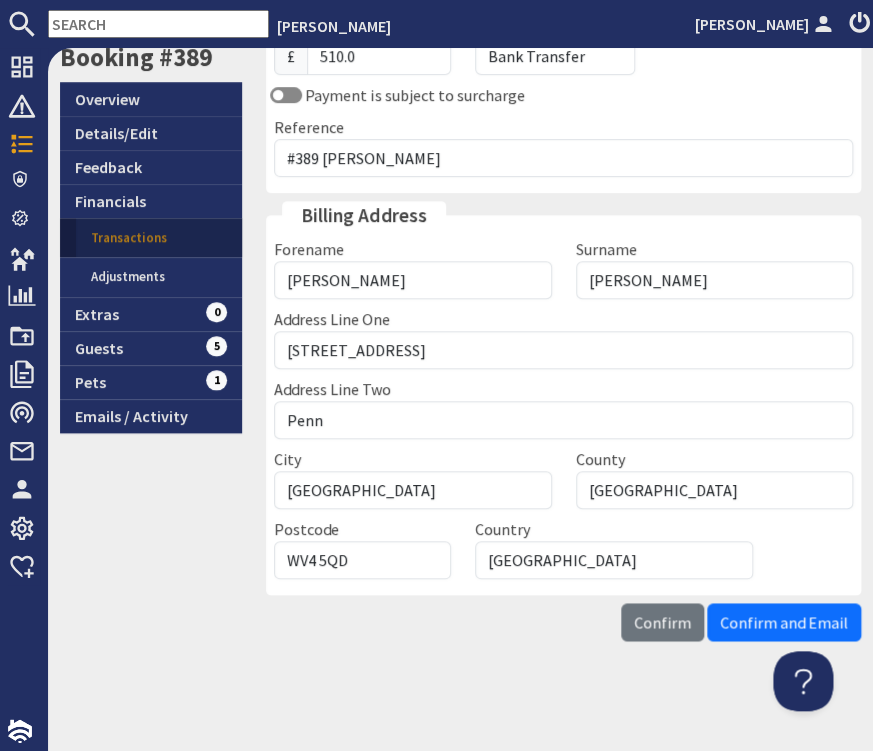 click on "Confirm and Email" at bounding box center [784, 622] 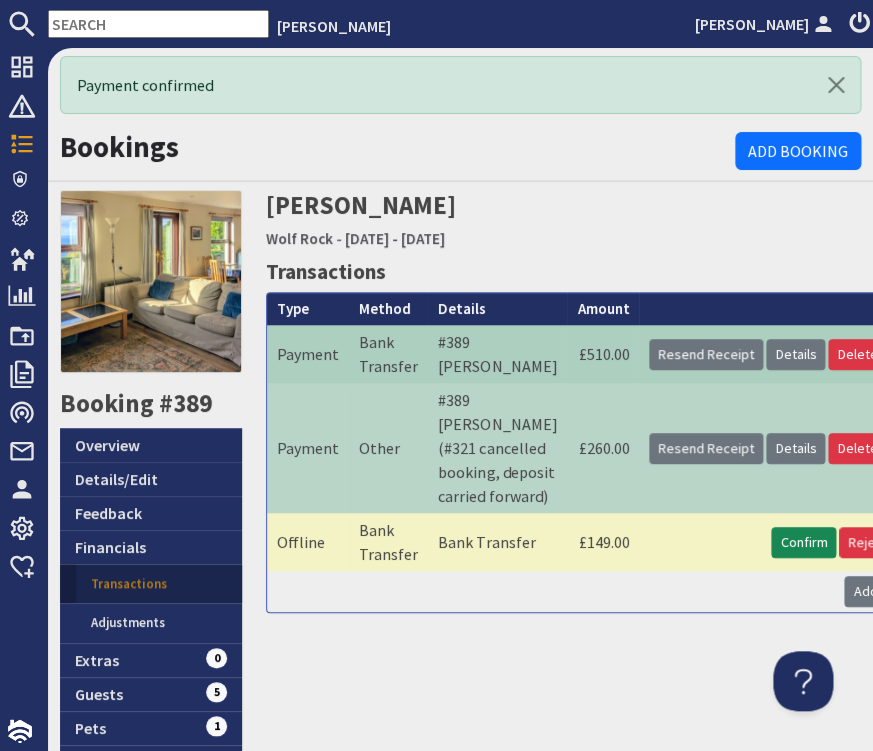 scroll, scrollTop: 0, scrollLeft: 0, axis: both 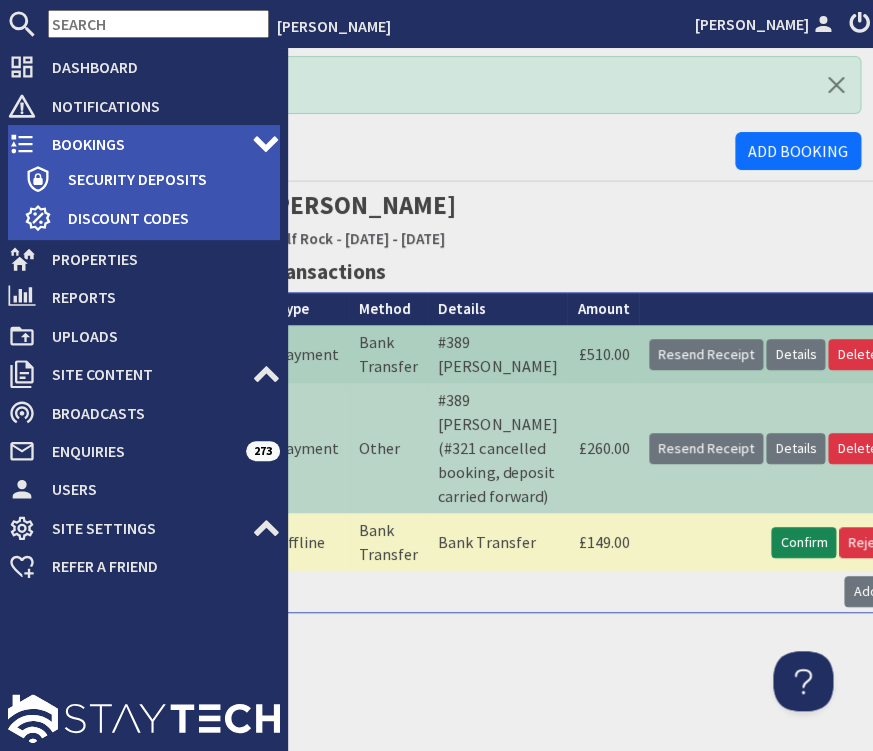 click on "Bookings" at bounding box center [144, 144] 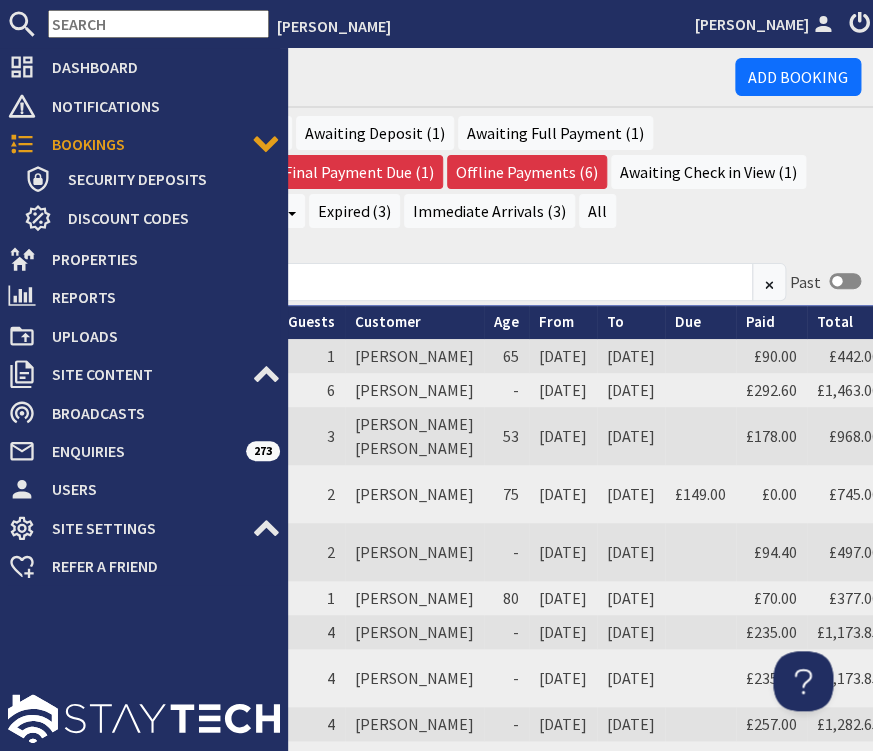 scroll, scrollTop: 0, scrollLeft: 0, axis: both 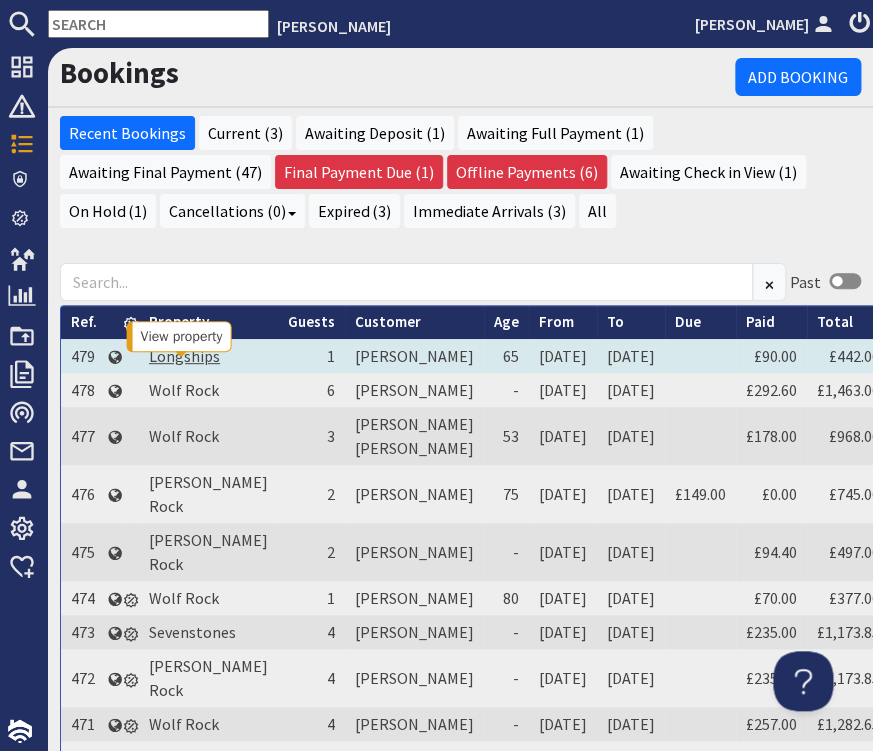 click on "Longships" at bounding box center [184, 356] 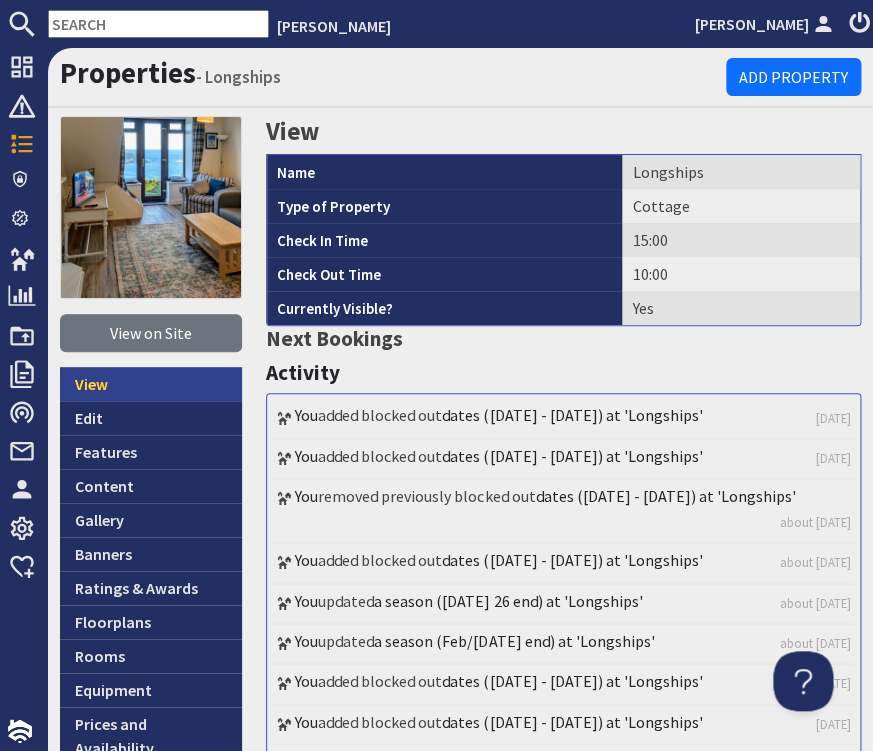 scroll, scrollTop: 0, scrollLeft: 0, axis: both 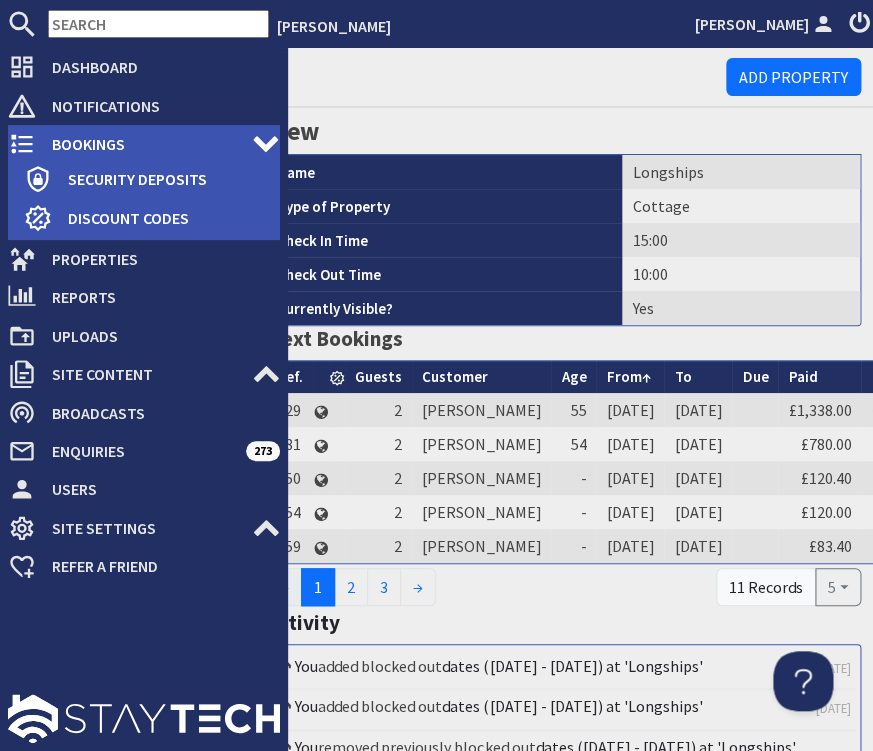 click on "Bookings" at bounding box center [144, 144] 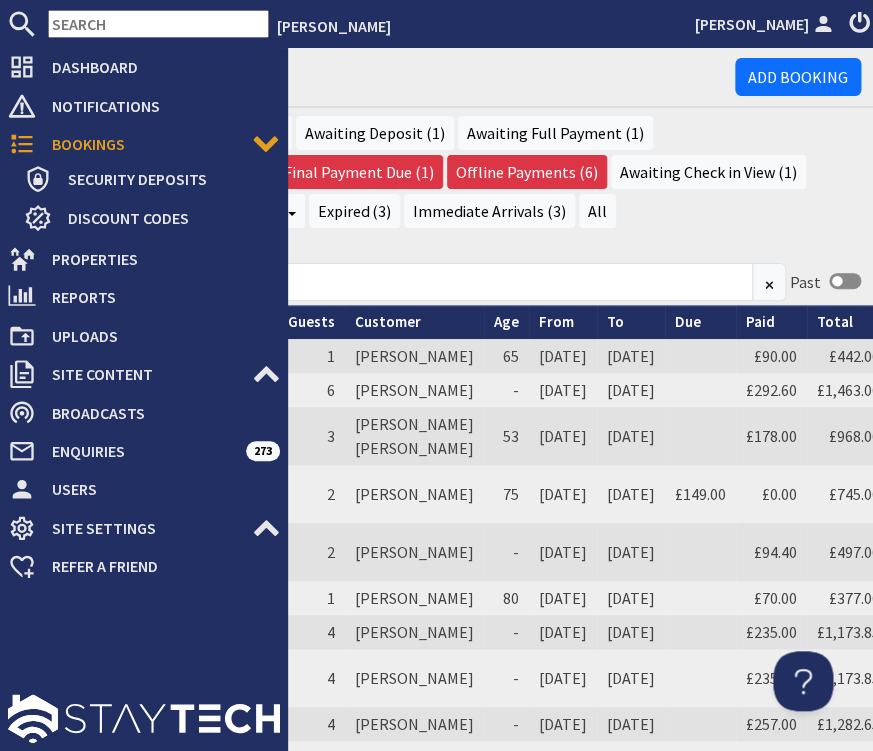 scroll, scrollTop: 0, scrollLeft: 0, axis: both 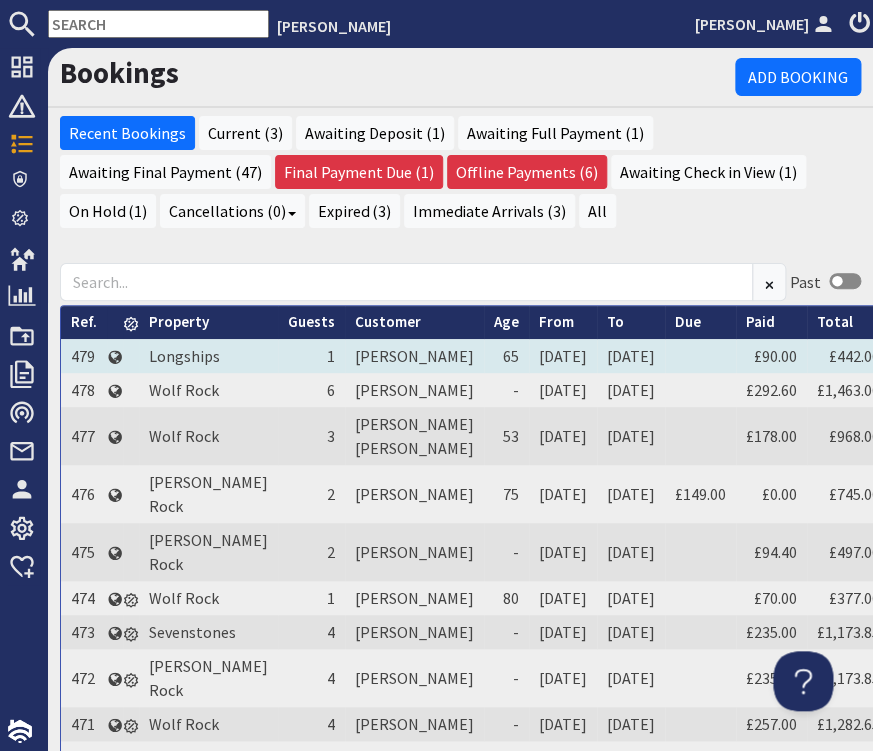 click on "[PERSON_NAME]" at bounding box center (414, 356) 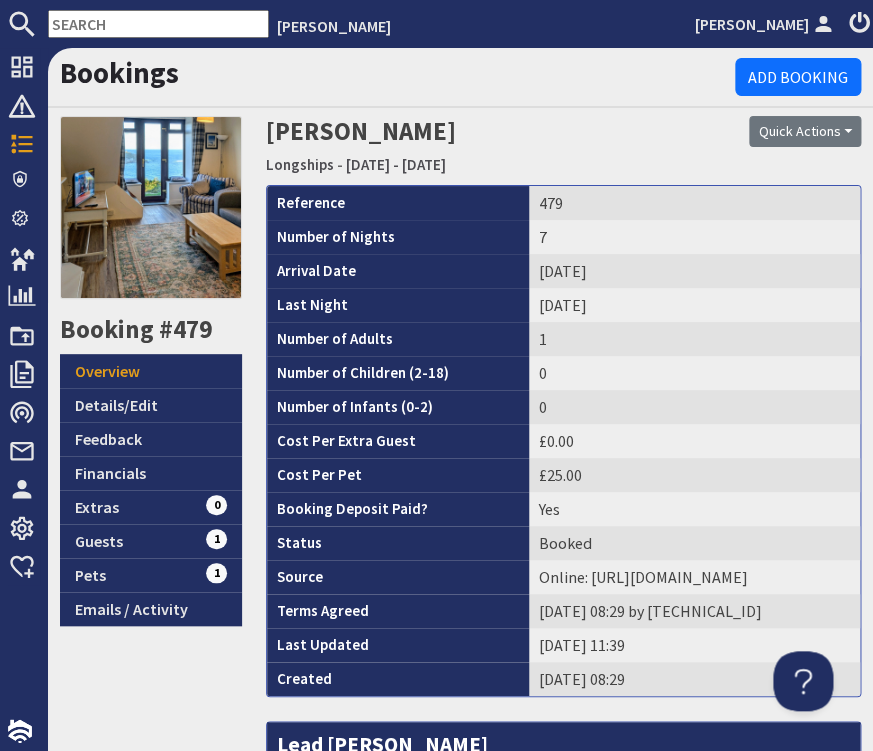 scroll, scrollTop: 0, scrollLeft: 0, axis: both 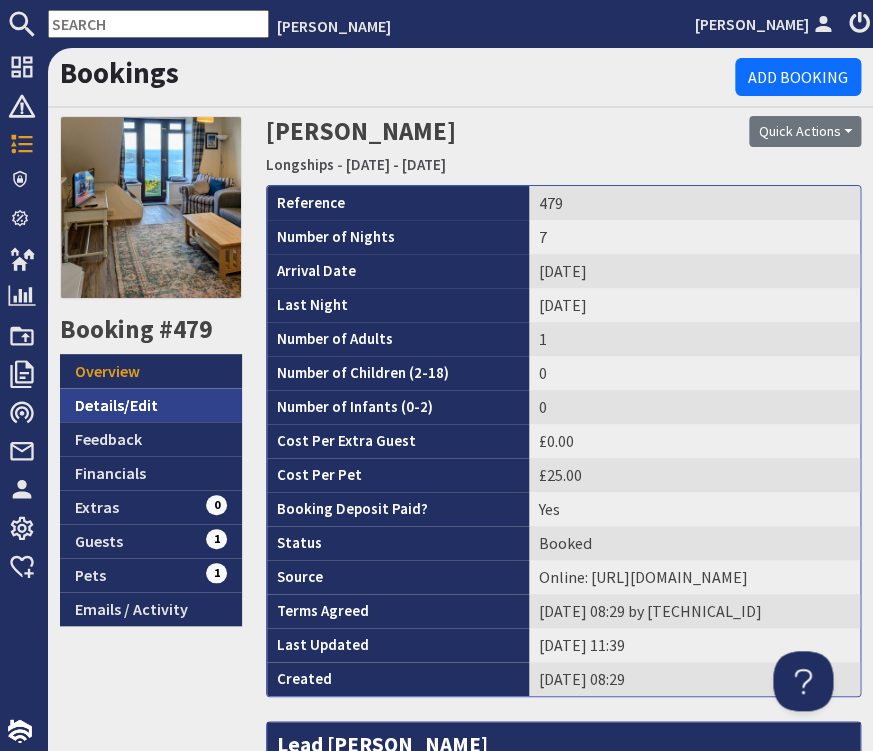 click on "Details/Edit" at bounding box center [151, 405] 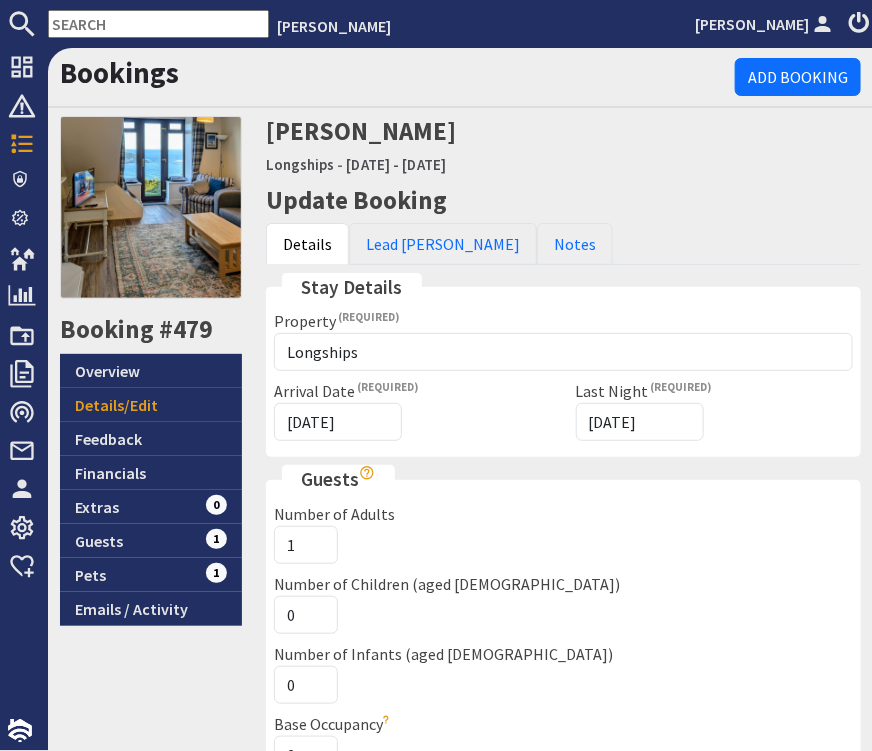 scroll, scrollTop: 0, scrollLeft: 0, axis: both 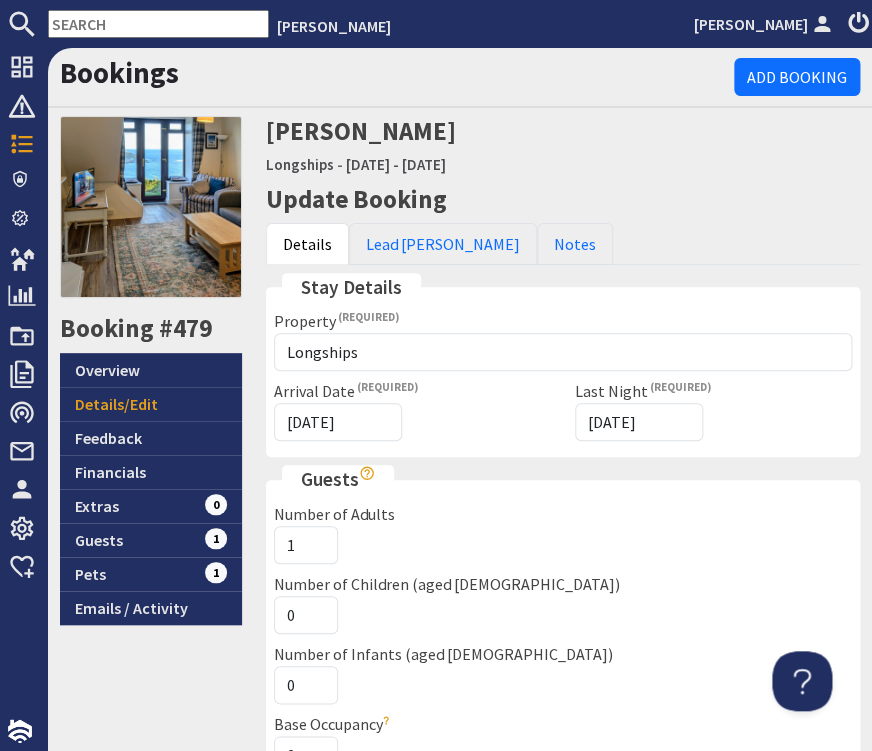 click on "Property
Please select a property
Wolf Rock
[PERSON_NAME] Rock
Longships
Sevenstones
Longships" at bounding box center [563, 340] 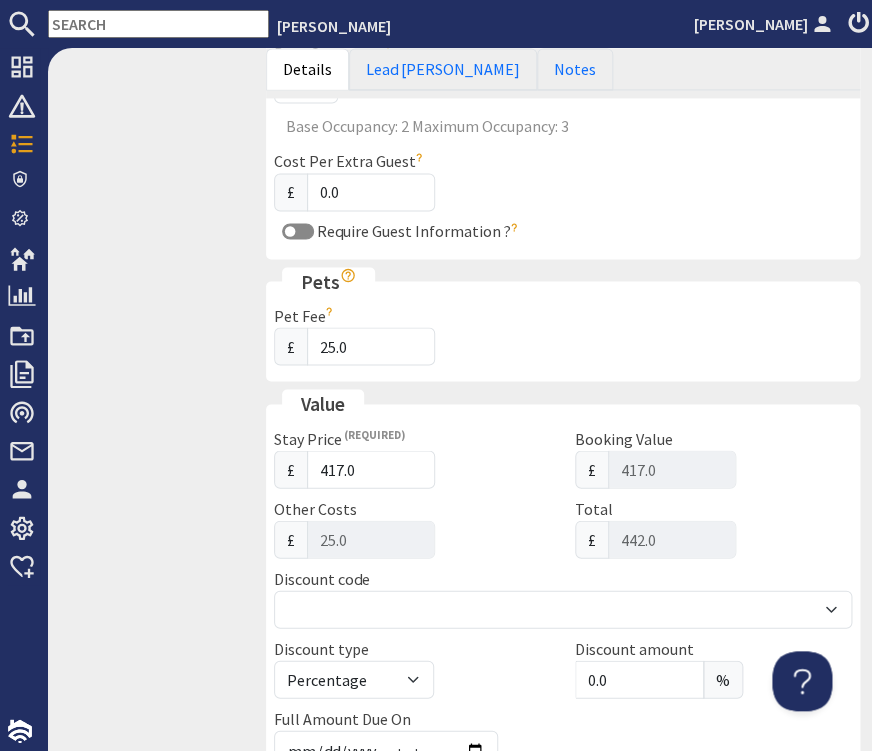 scroll, scrollTop: 720, scrollLeft: 0, axis: vertical 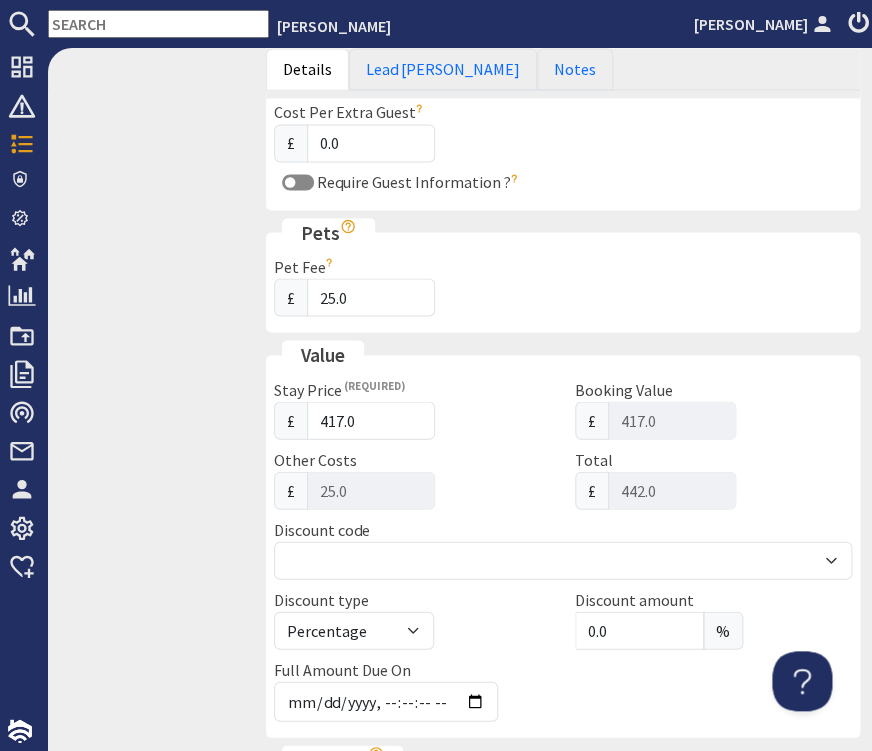 click on "Booking #479
Overview
Details/Edit
Feedback
Financials
Extras
0
Guests
1
Pets
1
Emails / Activity" at bounding box center [151, 379] 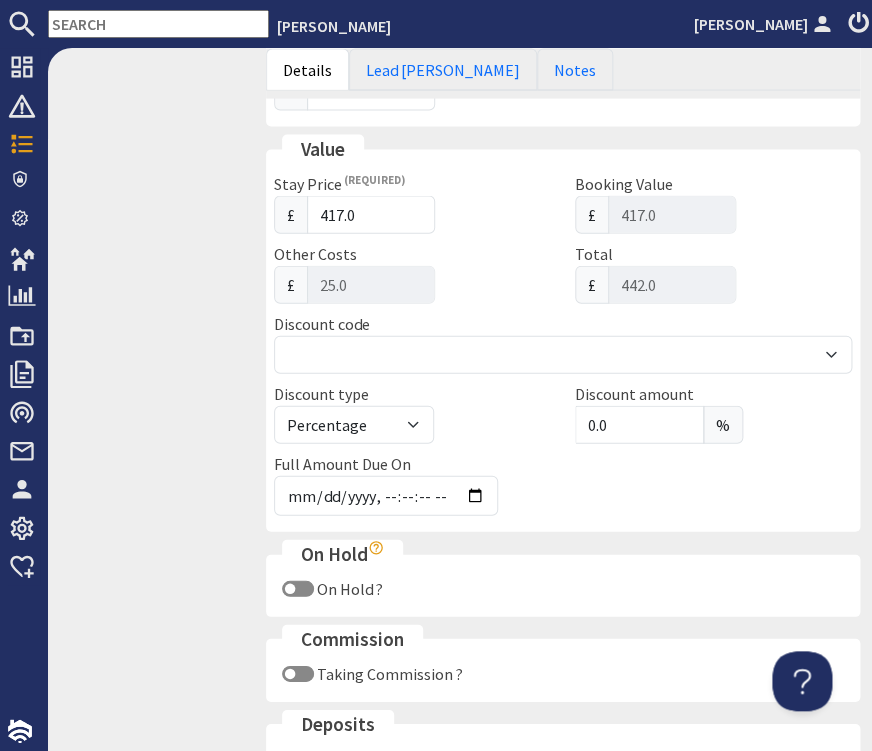 scroll, scrollTop: 960, scrollLeft: 0, axis: vertical 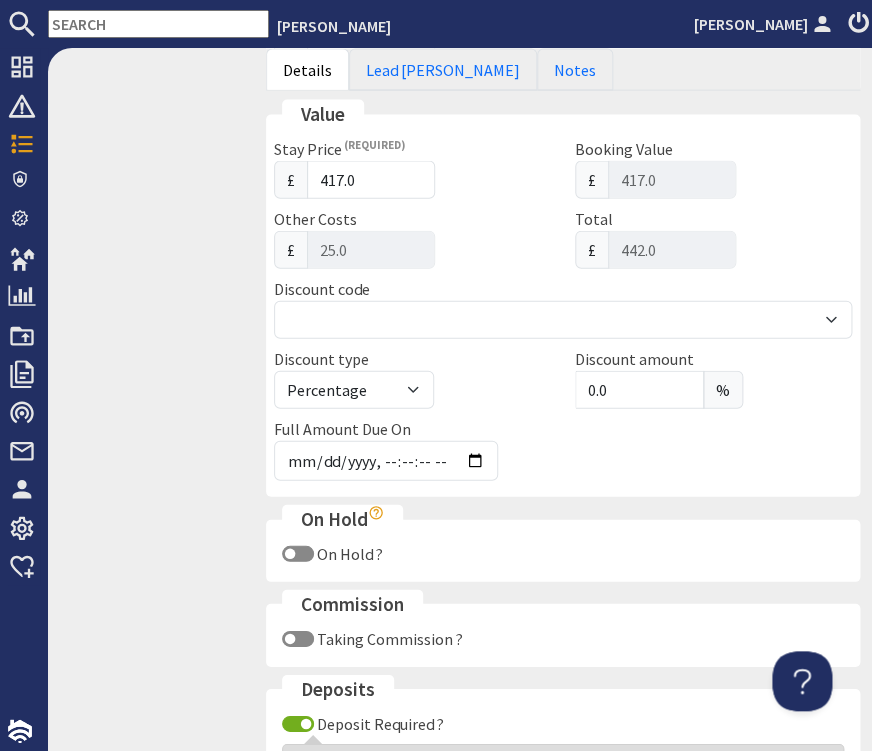 click on "Full Amount Due On" at bounding box center [563, 453] 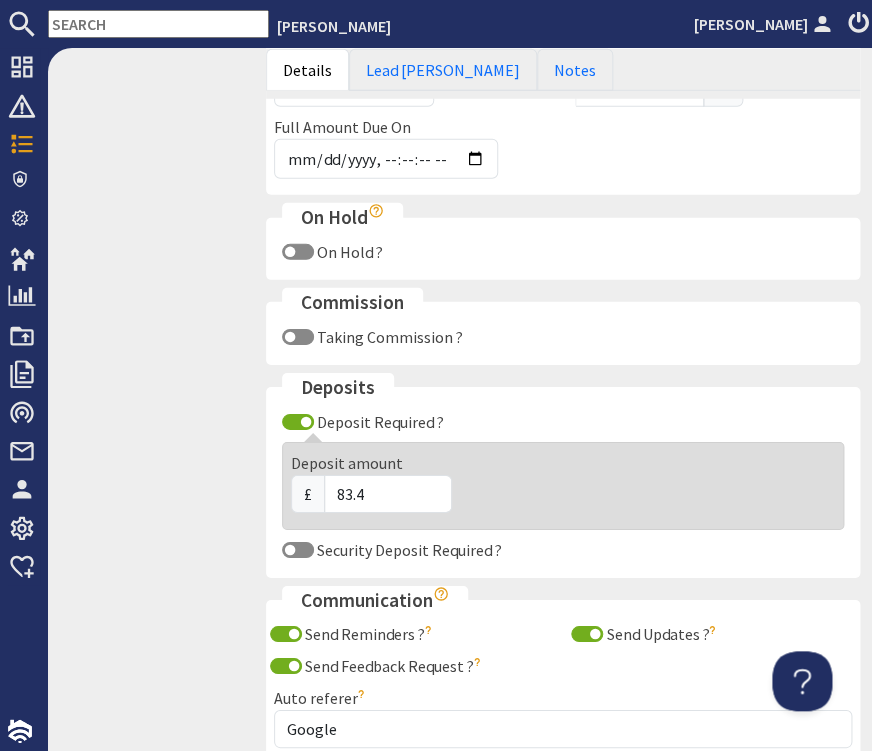 scroll, scrollTop: 1320, scrollLeft: 0, axis: vertical 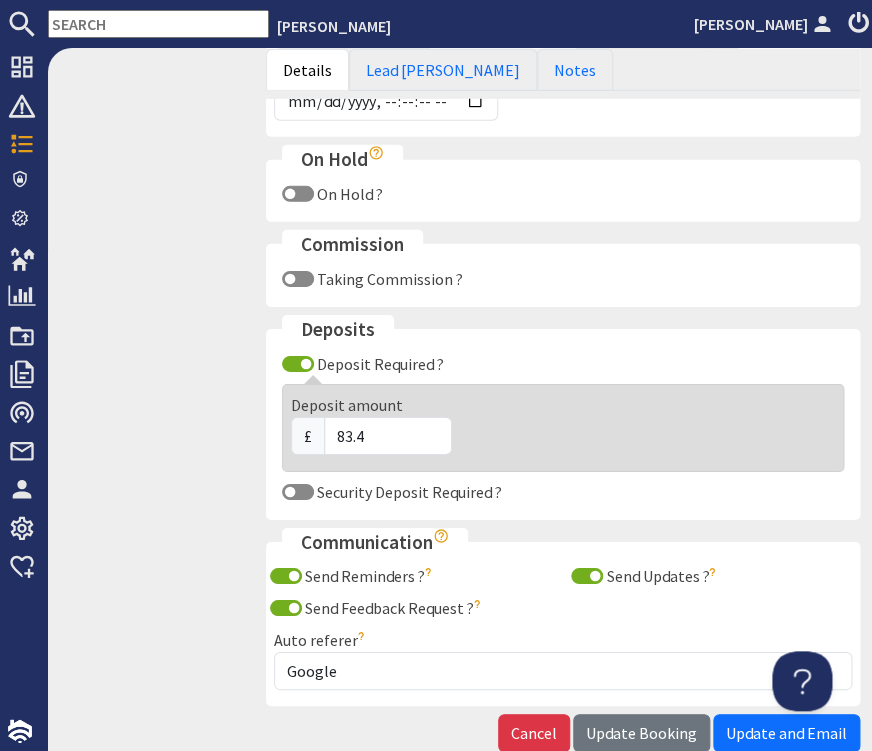click on "Booking #479
Overview
Details/Edit
Feedback
Financials
Extras
0
Guests
1
Pets
1
Emails / Activity" at bounding box center (151, -221) 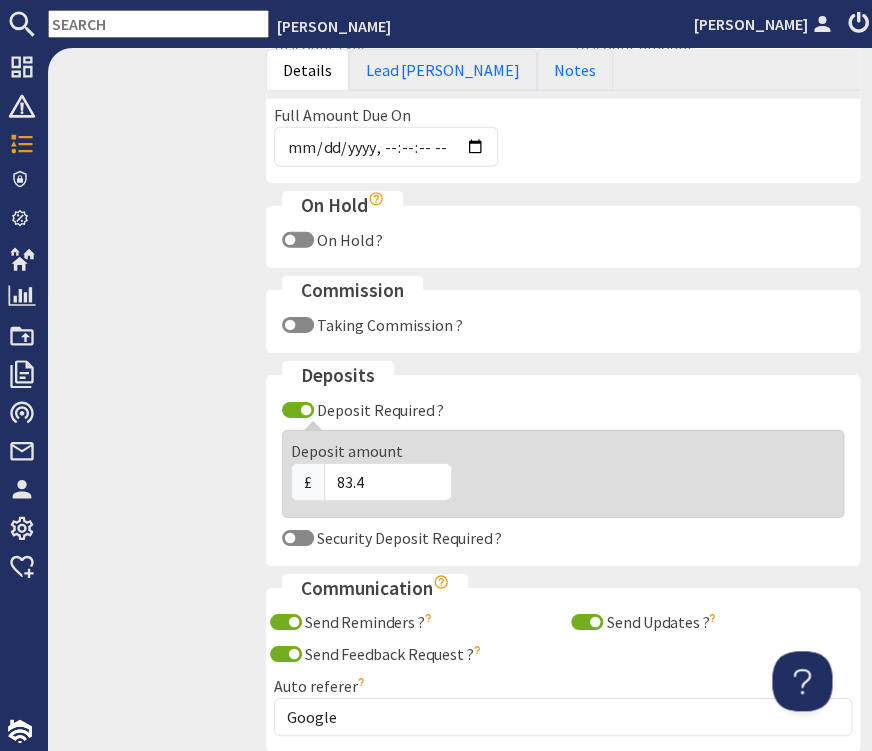 scroll, scrollTop: 1430, scrollLeft: 0, axis: vertical 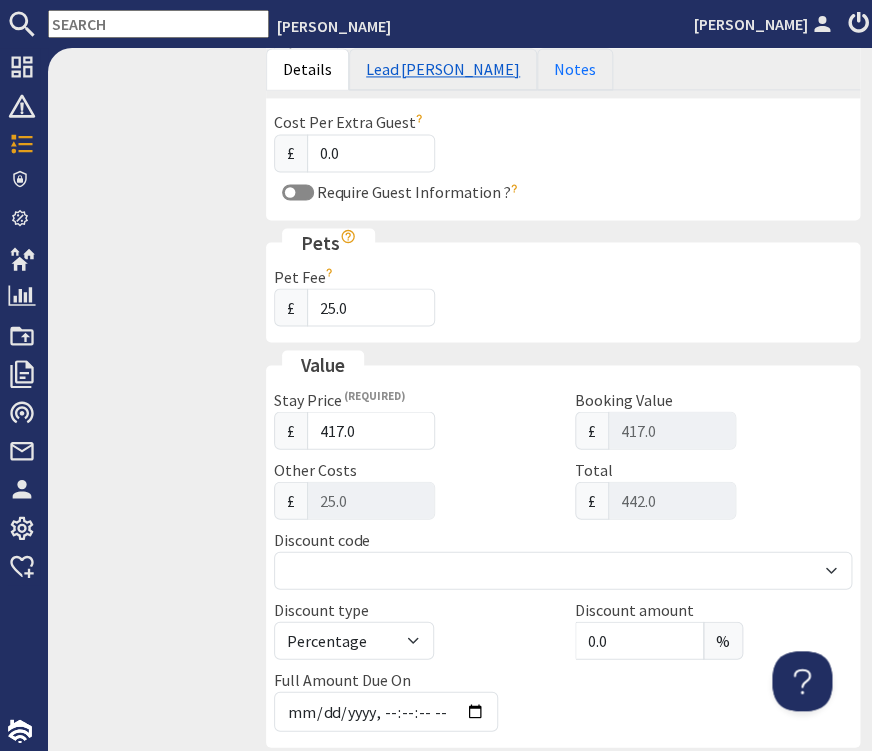click on "Lead [PERSON_NAME]" at bounding box center (443, 69) 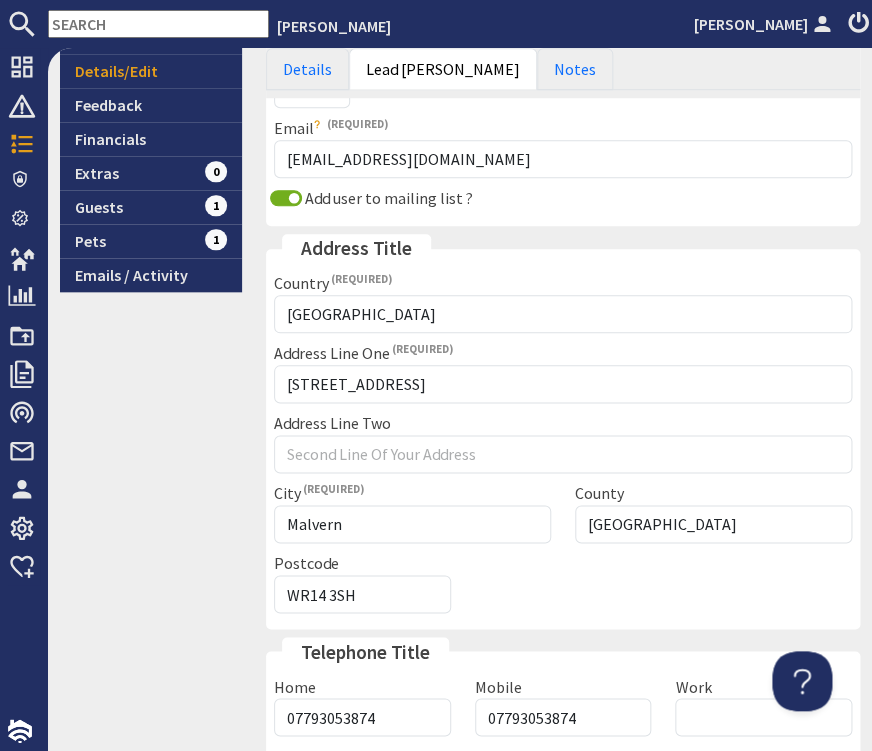 scroll, scrollTop: 288, scrollLeft: 0, axis: vertical 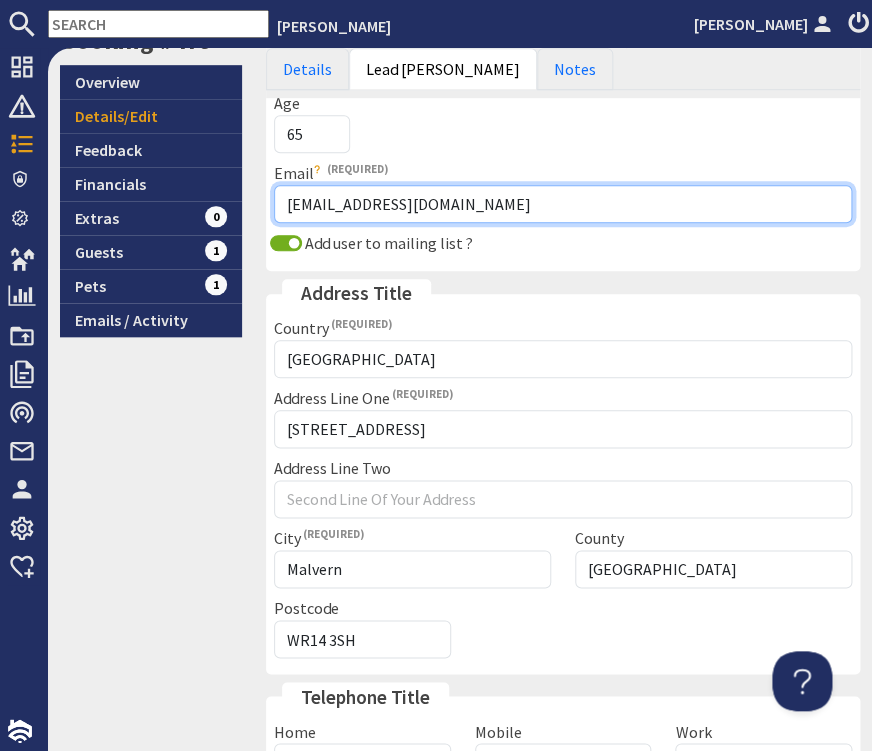 drag, startPoint x: 497, startPoint y: 209, endPoint x: 285, endPoint y: 227, distance: 212.76277 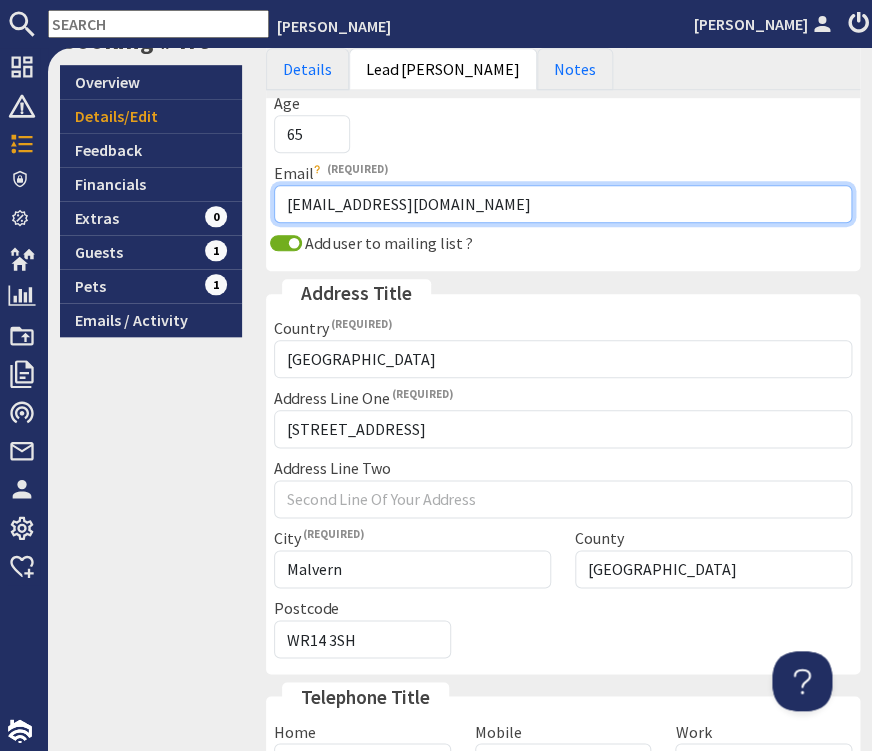 click on "[EMAIL_ADDRESS][DOMAIN_NAME]" at bounding box center (563, 204) 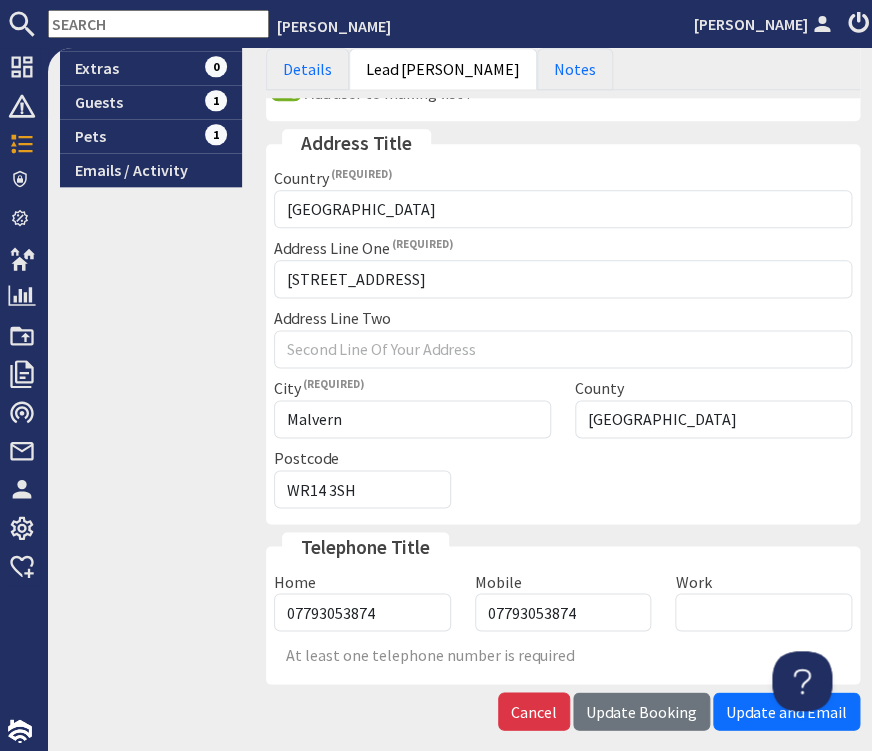 scroll, scrollTop: 528, scrollLeft: 0, axis: vertical 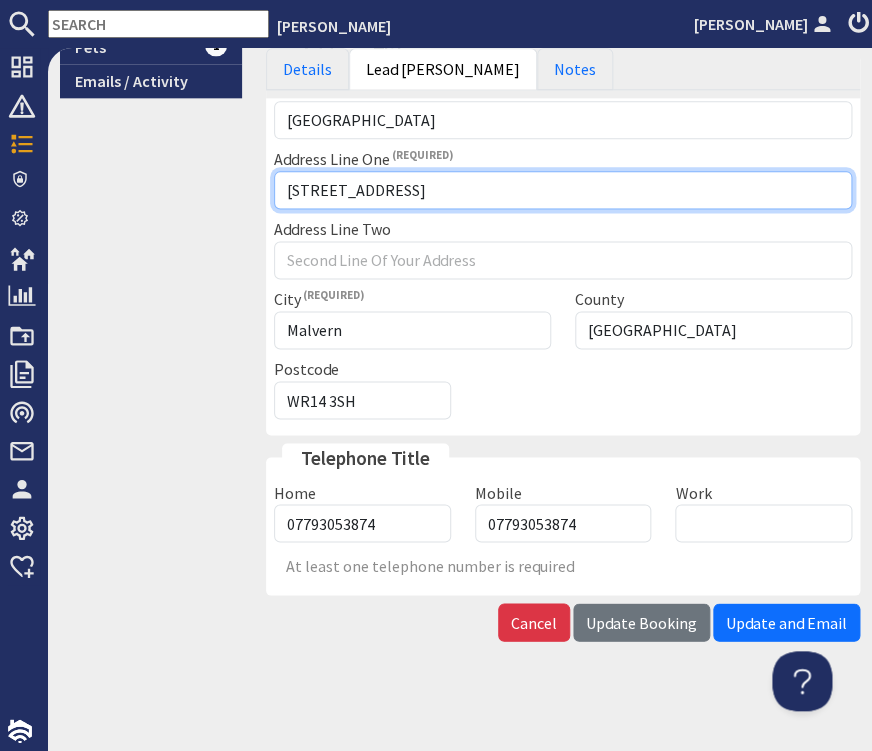 drag, startPoint x: 460, startPoint y: 191, endPoint x: 281, endPoint y: 198, distance: 179.13683 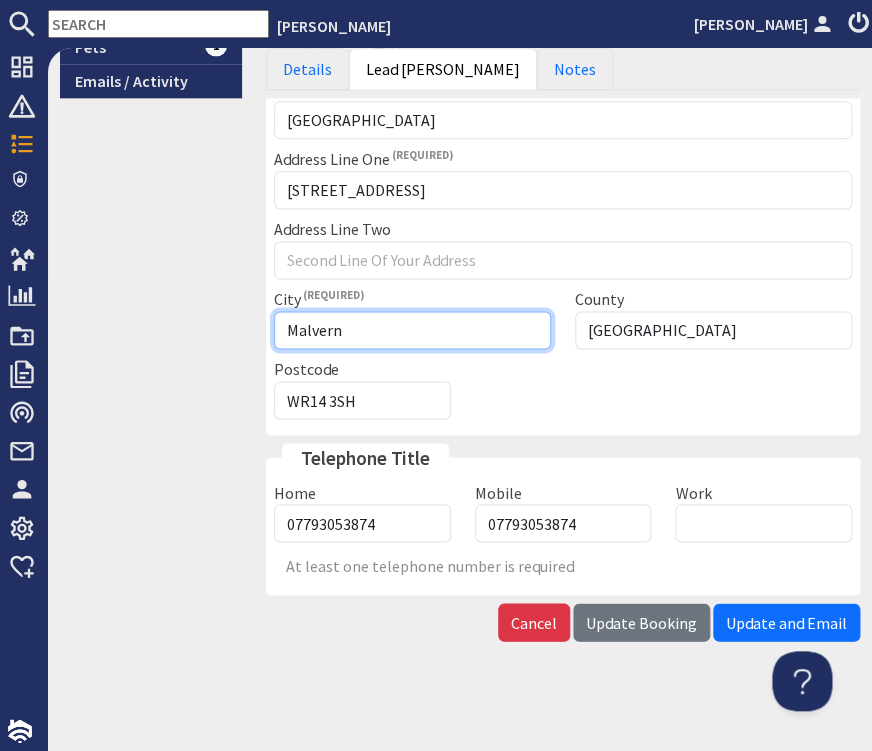 click on "Malvern" at bounding box center [412, 330] 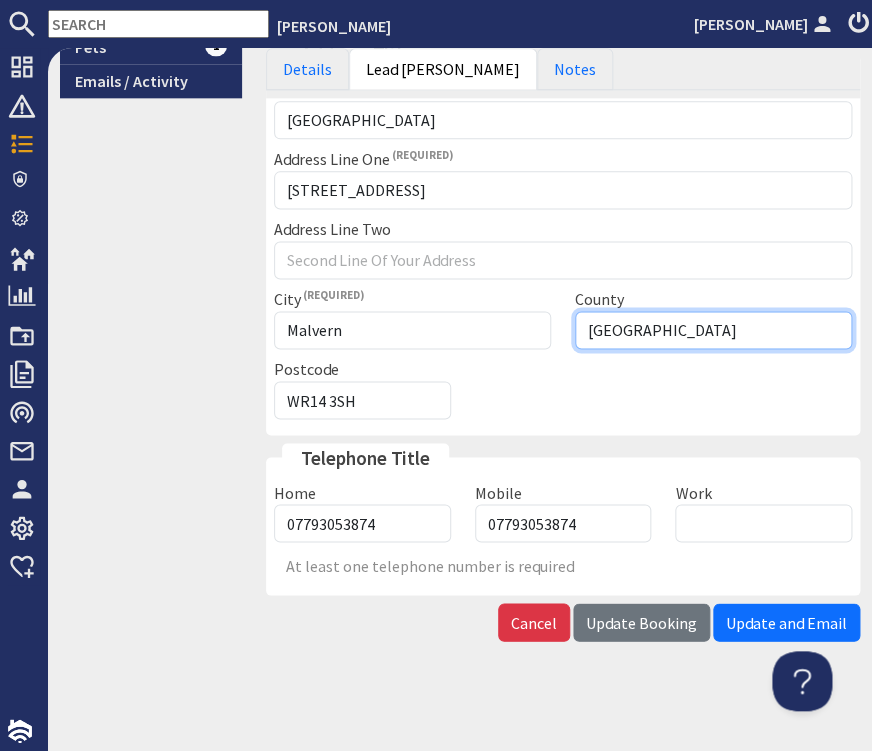 click on "[GEOGRAPHIC_DATA]" at bounding box center [713, 330] 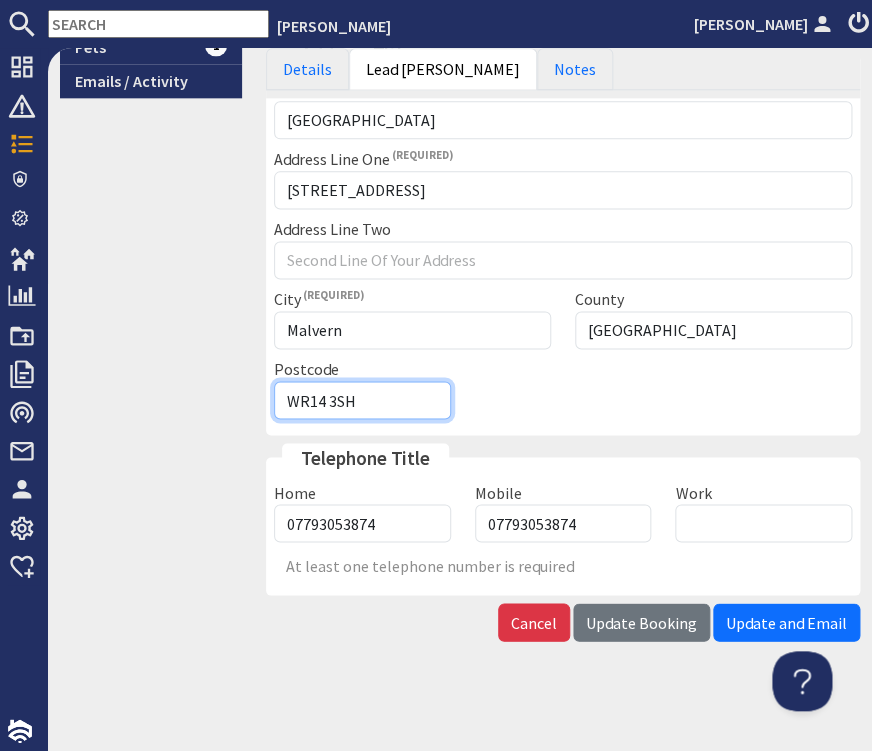 drag, startPoint x: 379, startPoint y: 402, endPoint x: 287, endPoint y: 424, distance: 94.59387 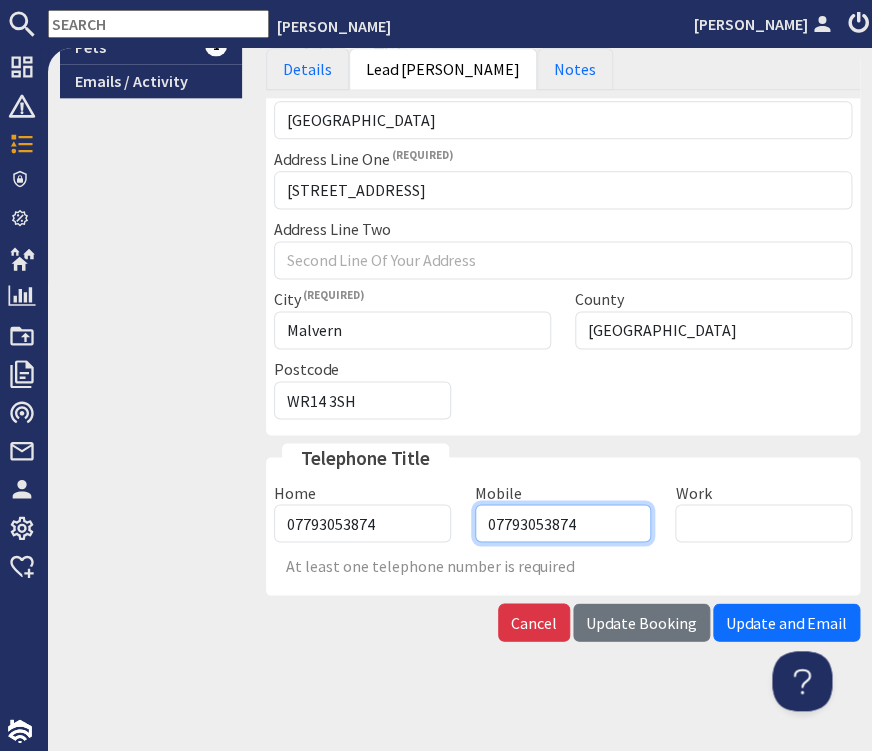 drag, startPoint x: 584, startPoint y: 522, endPoint x: 490, endPoint y: 524, distance: 94.02127 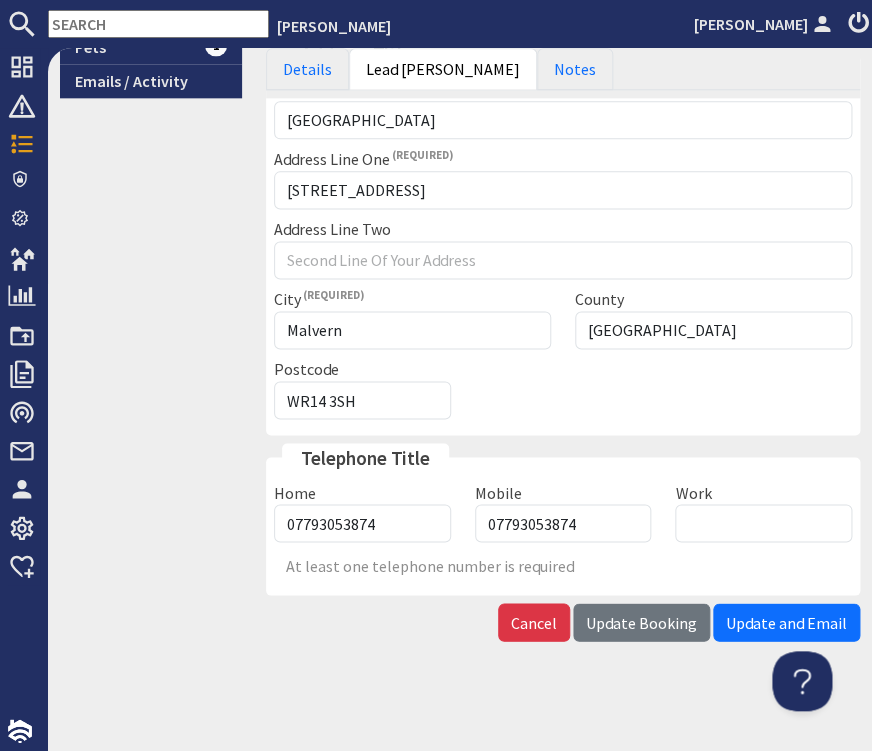 click on "Booking #479
Overview
Details/Edit
Feedback
Financials
Extras
0
Guests
1
Pets
1
Emails / Activity" at bounding box center (151, 120) 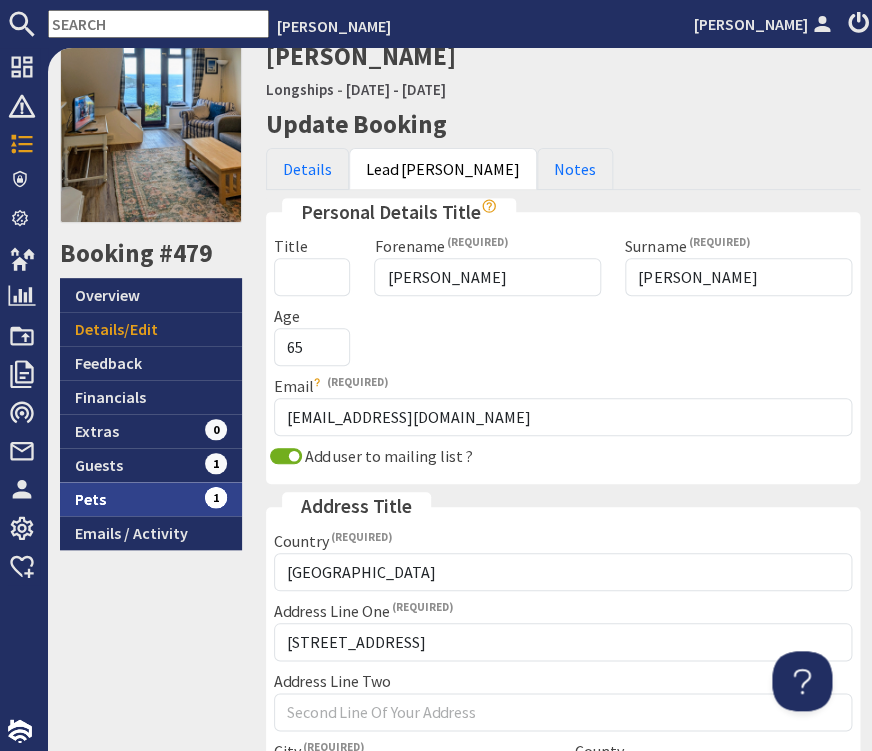 scroll, scrollTop: 0, scrollLeft: 0, axis: both 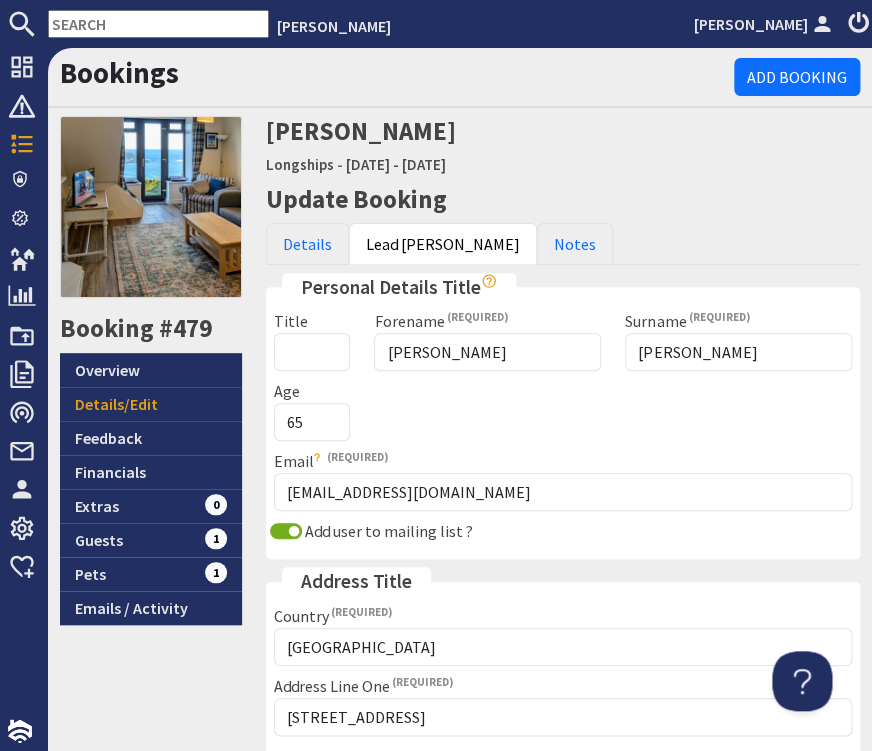 click on "[PERSON_NAME]
Longships
-
[DATE]
-
[DATE]" at bounding box center [460, 146] 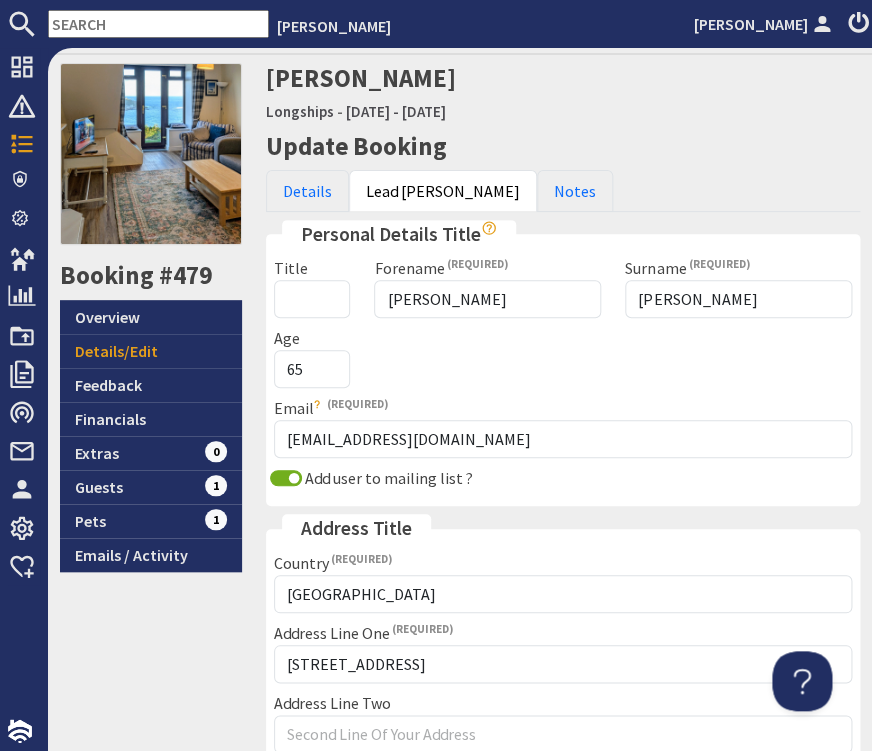 scroll, scrollTop: 0, scrollLeft: 0, axis: both 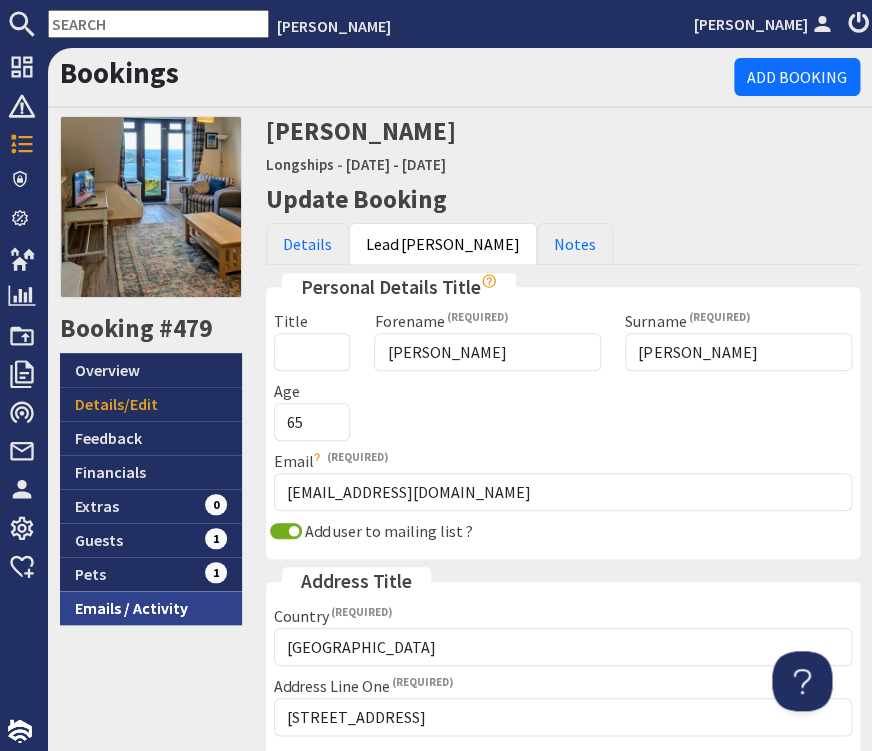 click on "Emails / Activity" at bounding box center [151, 608] 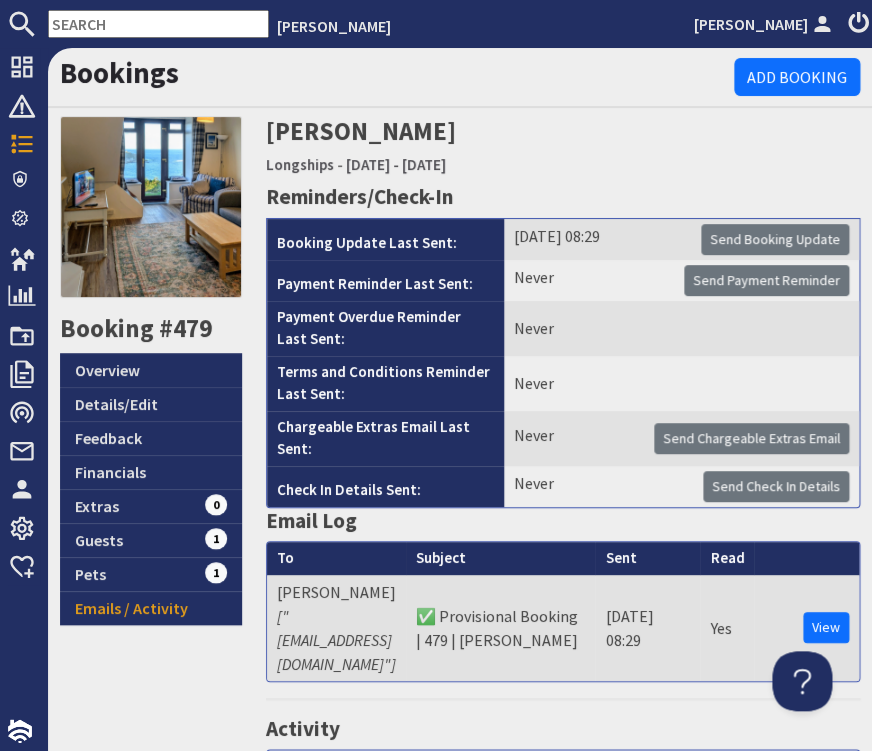 scroll, scrollTop: 0, scrollLeft: 0, axis: both 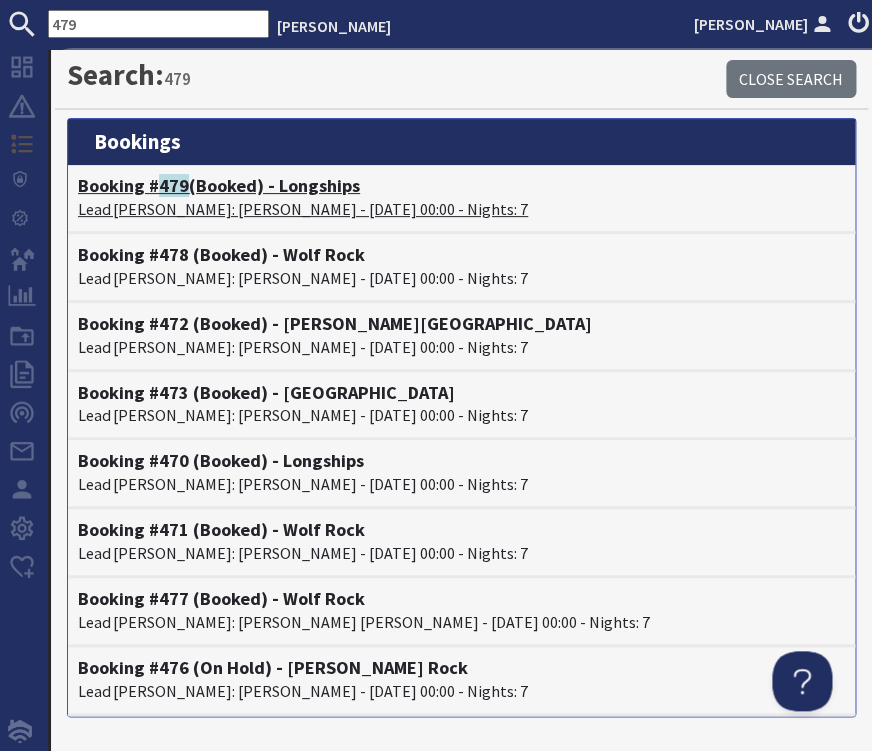 type on "479" 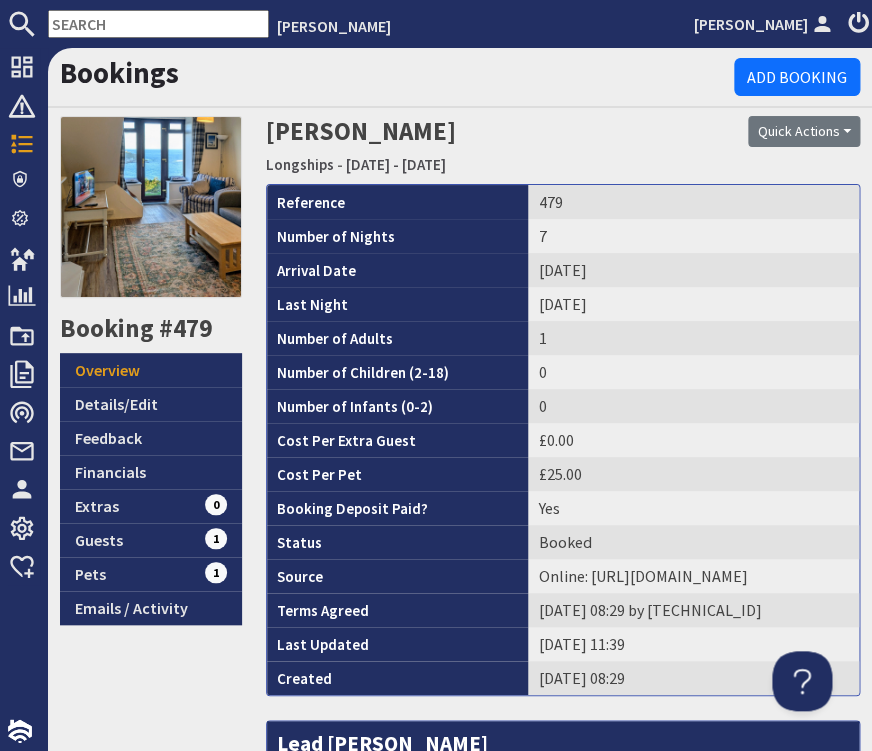 scroll, scrollTop: 0, scrollLeft: 0, axis: both 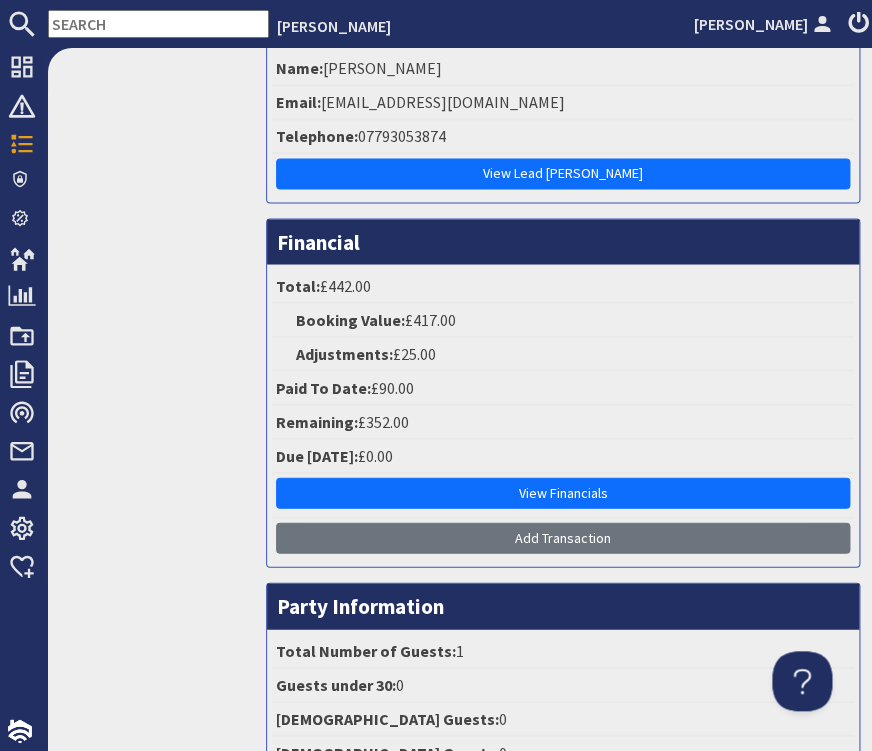 click on "Booking #479
Overview
Details/Edit
Feedback
Financials
Extras
0
Guests
1
Pets
1
Emails / Activity" at bounding box center (151, 92) 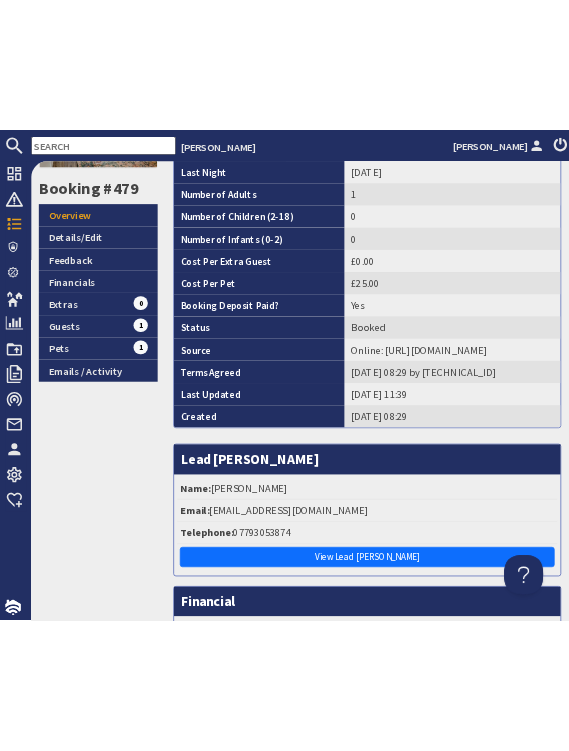 scroll, scrollTop: 120, scrollLeft: 0, axis: vertical 